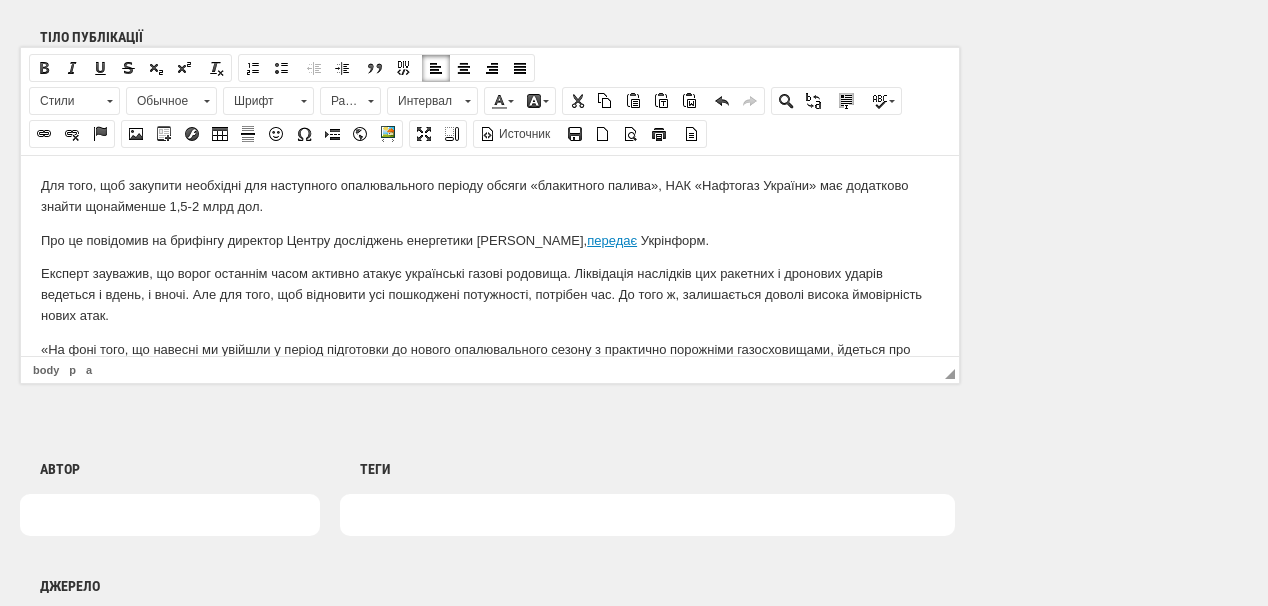 scroll, scrollTop: 0, scrollLeft: 0, axis: both 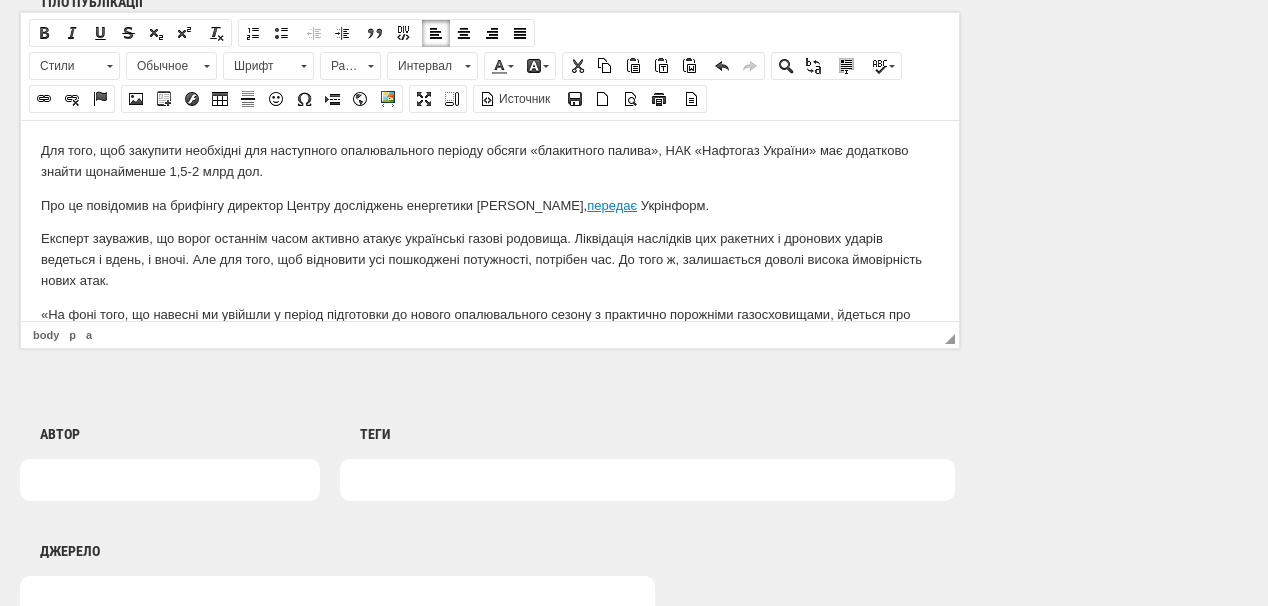 click on "Експерт зауважив, що ворог останнім часом активно атакує українські газові родовища. Ліквідація наслідків цих ракетних і дронових ударів ведеться і вдень, і вночі. Але для того, щоб відновити усі пошкоджені потужності, потрібен час. До того ж, залишається доволі висока ймовірність нових атак." at bounding box center (490, 259) 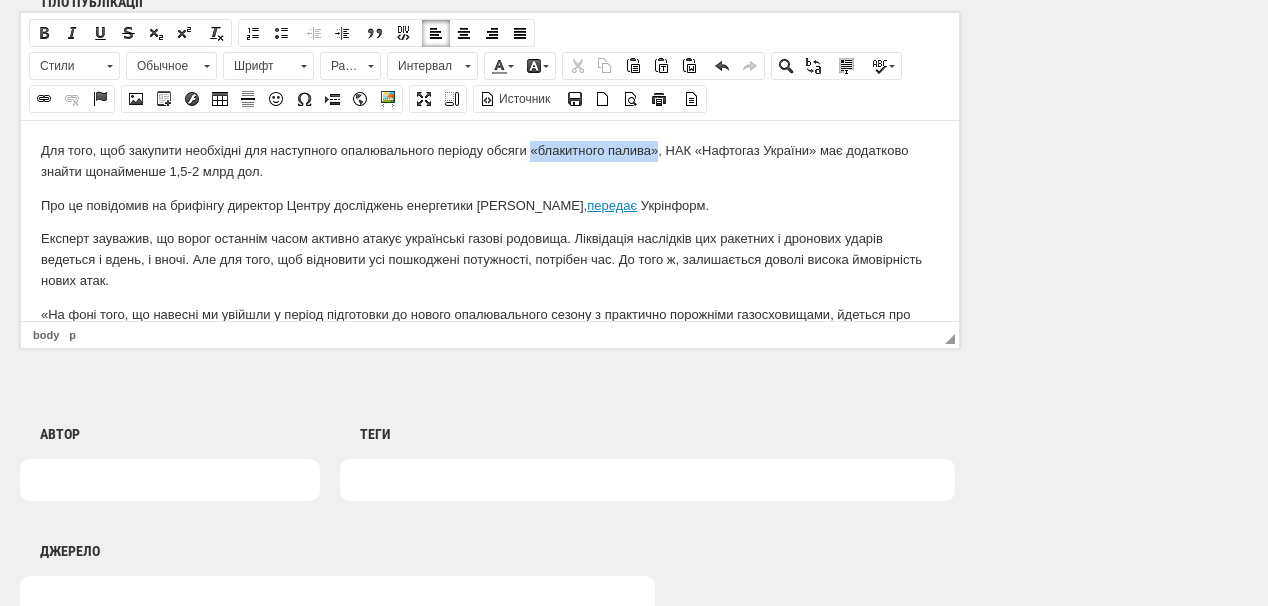 drag, startPoint x: 531, startPoint y: 148, endPoint x: 656, endPoint y: 148, distance: 125 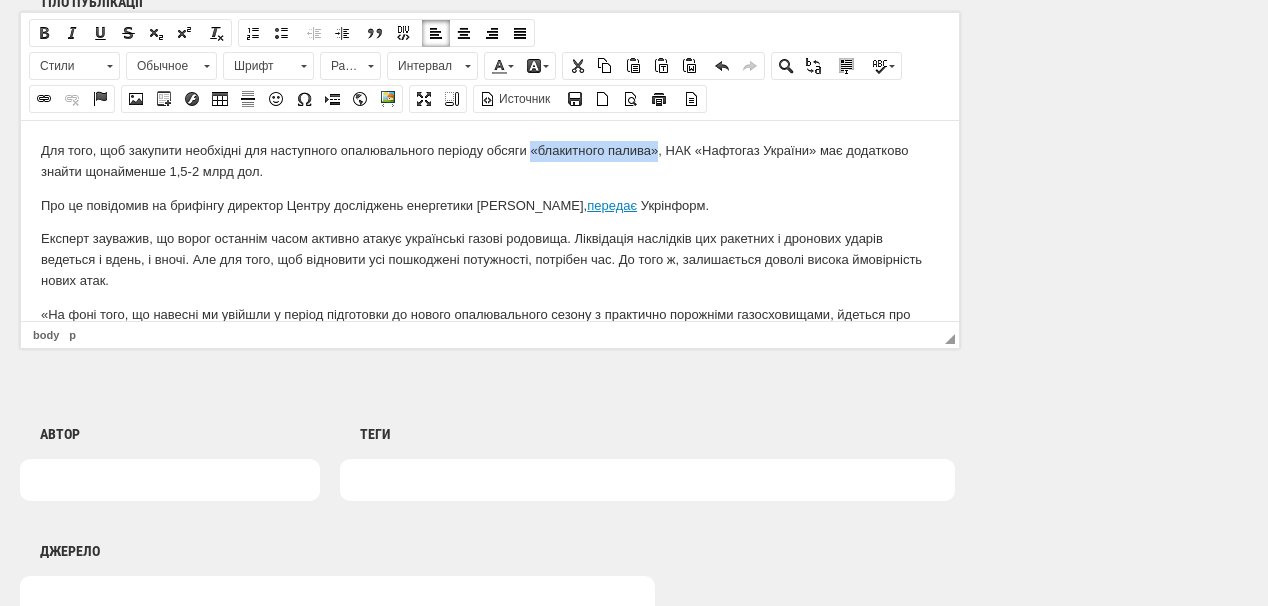 type 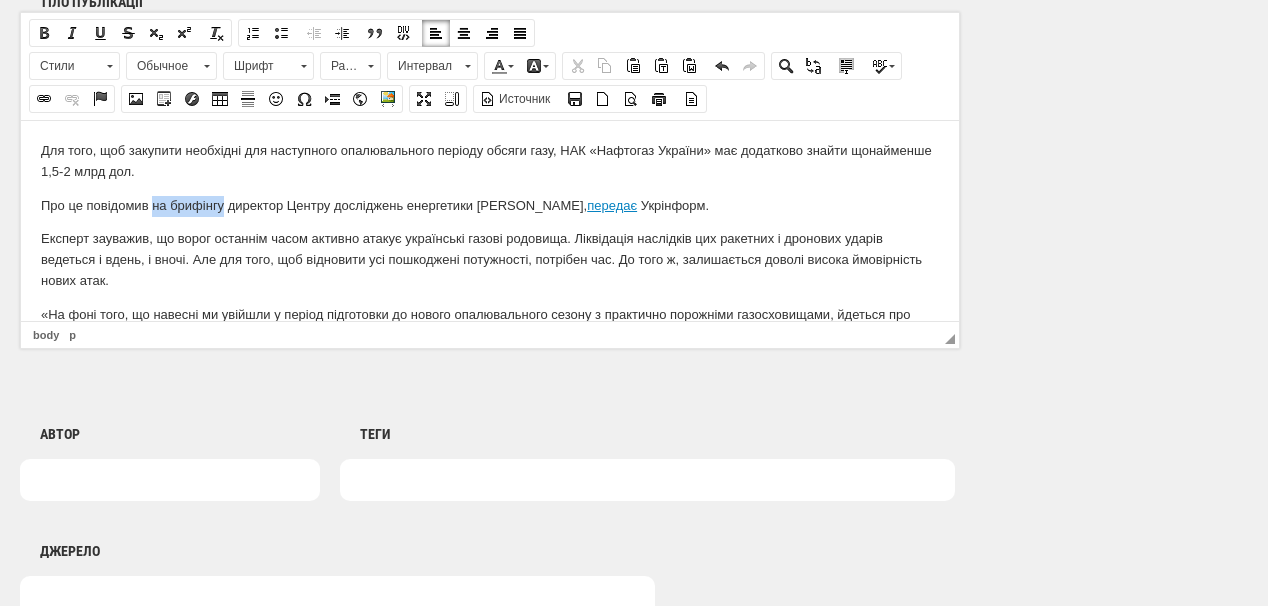 drag, startPoint x: 153, startPoint y: 203, endPoint x: 224, endPoint y: 196, distance: 71.34424 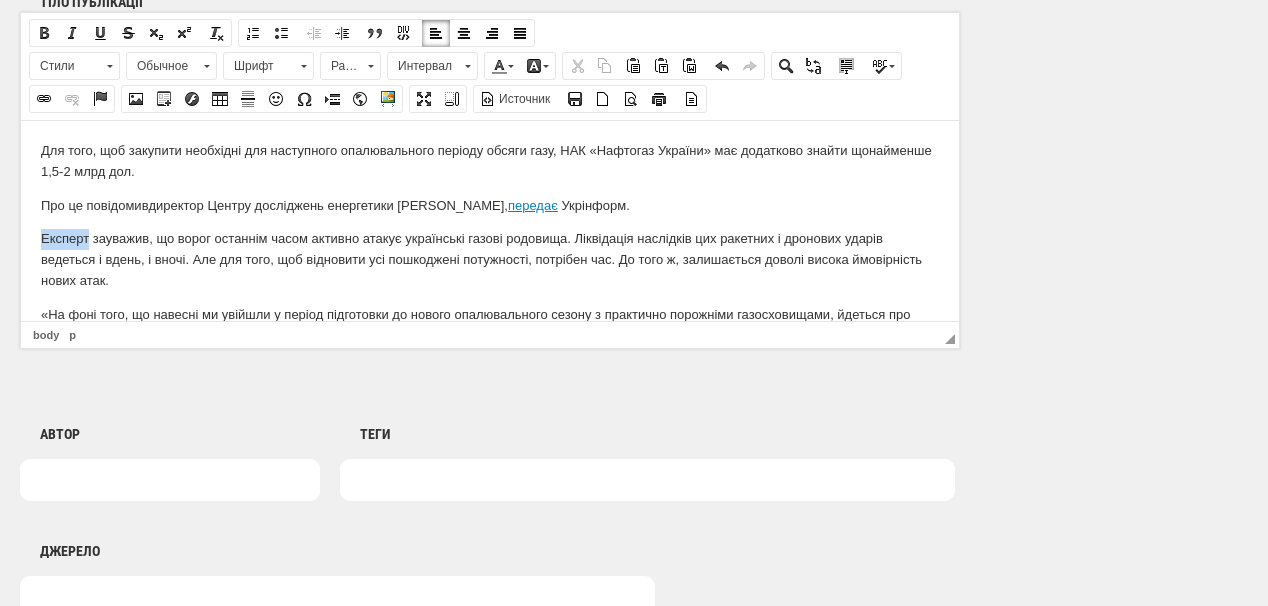 drag, startPoint x: 37, startPoint y: 238, endPoint x: 88, endPoint y: 236, distance: 51.0392 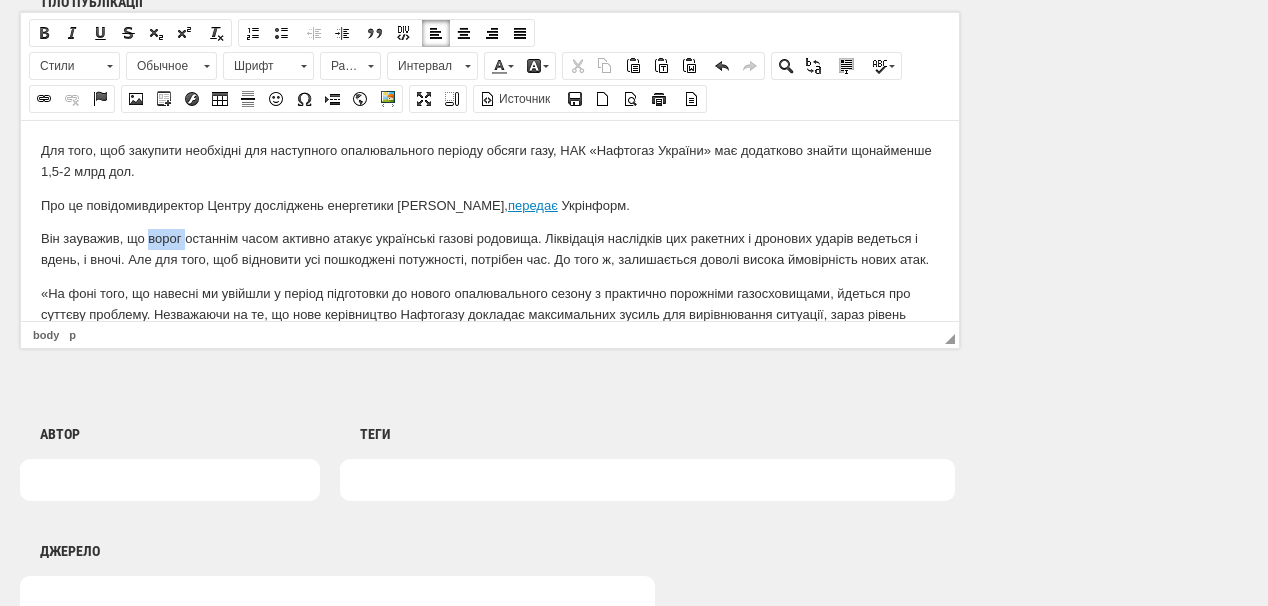 drag, startPoint x: 146, startPoint y: 238, endPoint x: 189, endPoint y: 239, distance: 43.011627 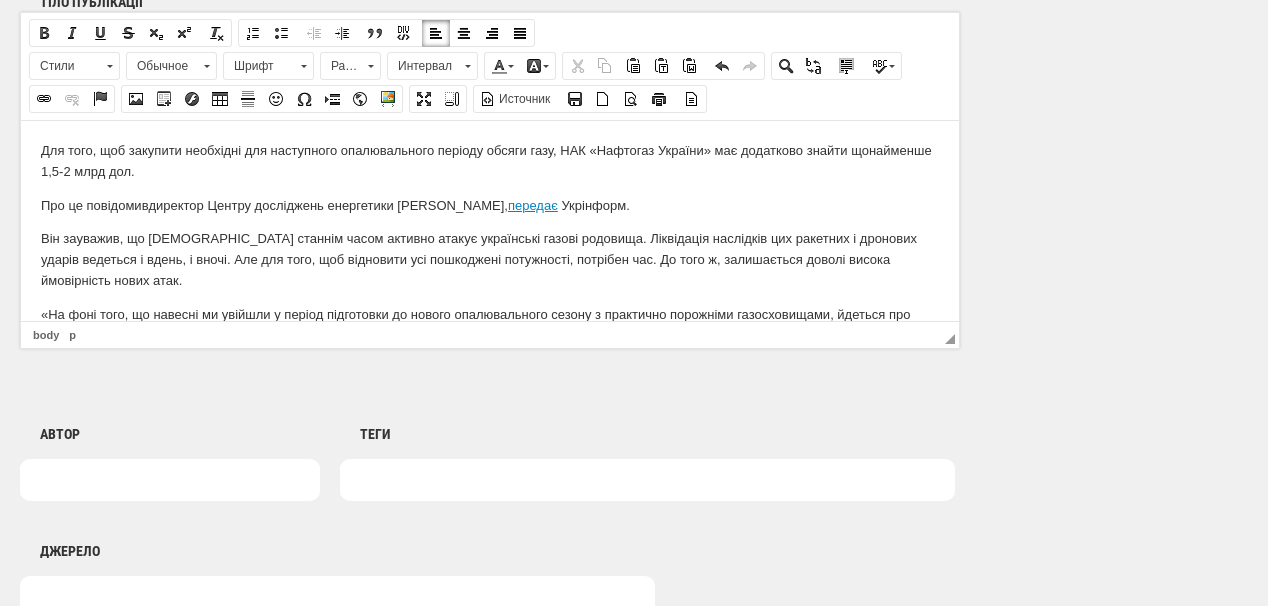click on "Він зауважив, що росіяни станнім часом активно атакує українські газові родовища. Ліквідація наслідків цих ракетних і дронових ударів ведеться і вдень, і вночі. Але для того, щоб відновити усі пошкоджені потужності, потрібен час. До того ж, залишається доволі висока ймовірність нових атак." at bounding box center (490, 259) 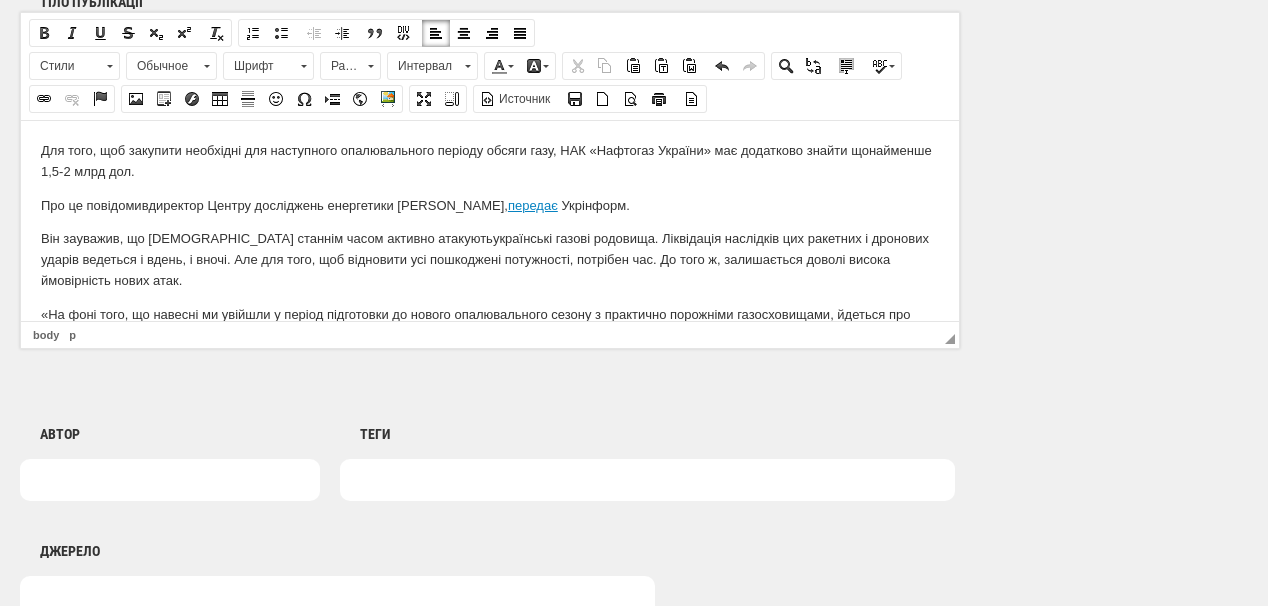 click on "Він зауважив, що росіяни станнім часом активно атакують  українські газові родовища. Ліквідація наслідків цих ракетних і дронових ударів ведеться і вдень, і вночі. Але для того, щоб відновити усі пошкоджені потужності, потрібен час. До того ж, залишається доволі висока ймовірність нових атак." at bounding box center [490, 259] 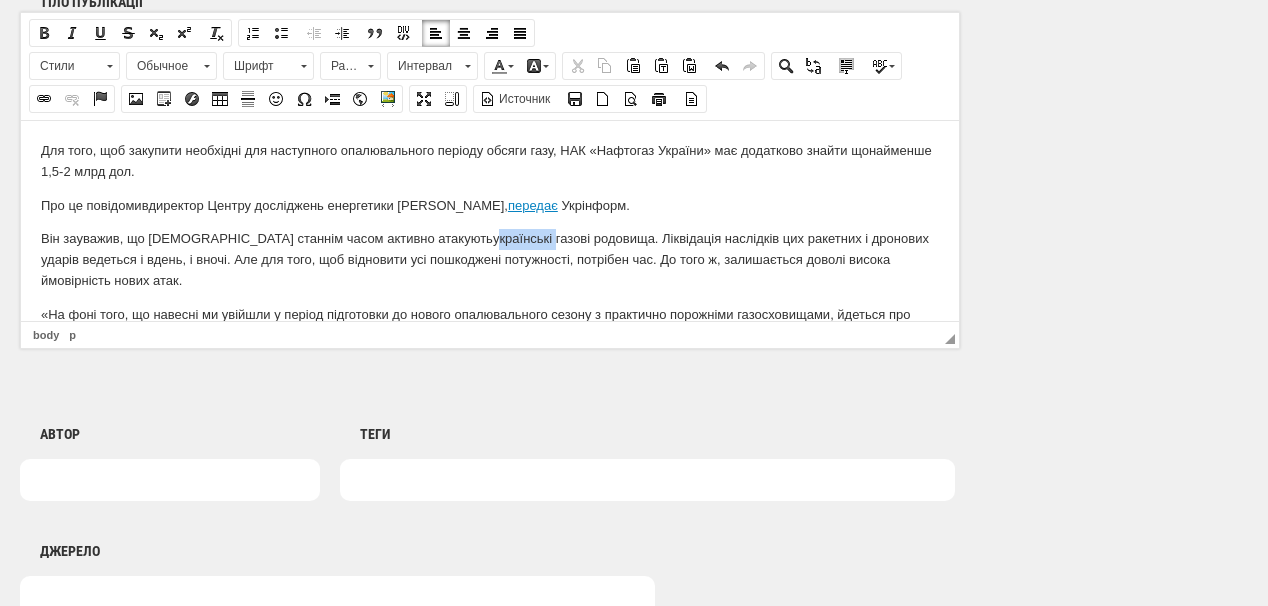 drag, startPoint x: 398, startPoint y: 236, endPoint x: 456, endPoint y: 237, distance: 58.00862 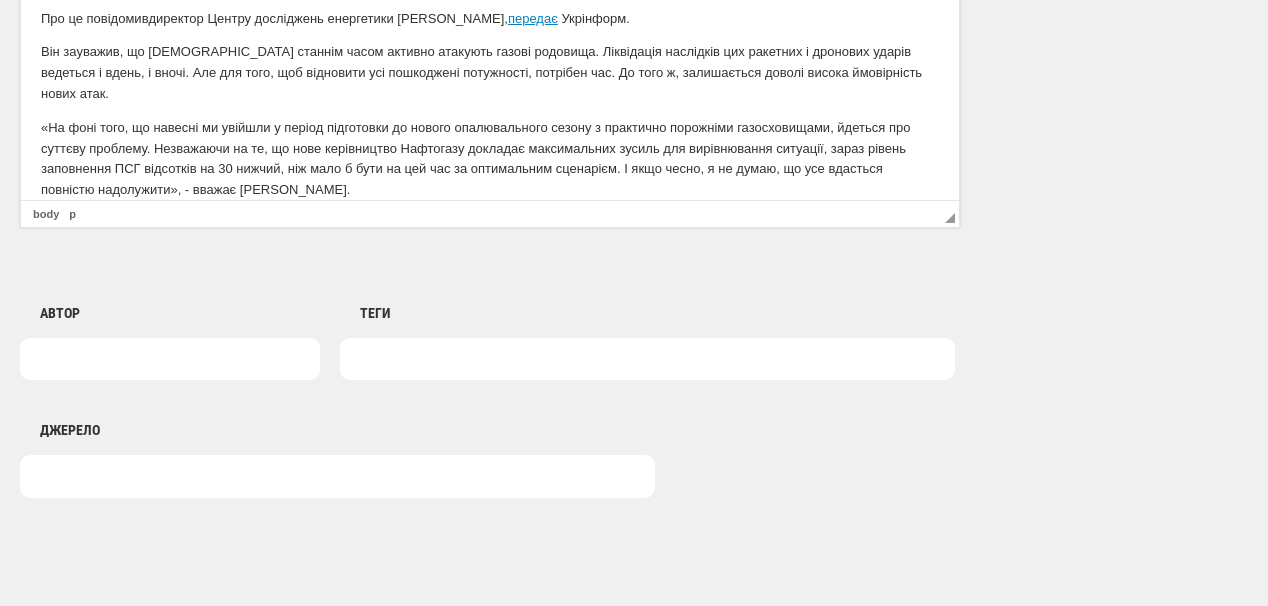 scroll, scrollTop: 1475, scrollLeft: 0, axis: vertical 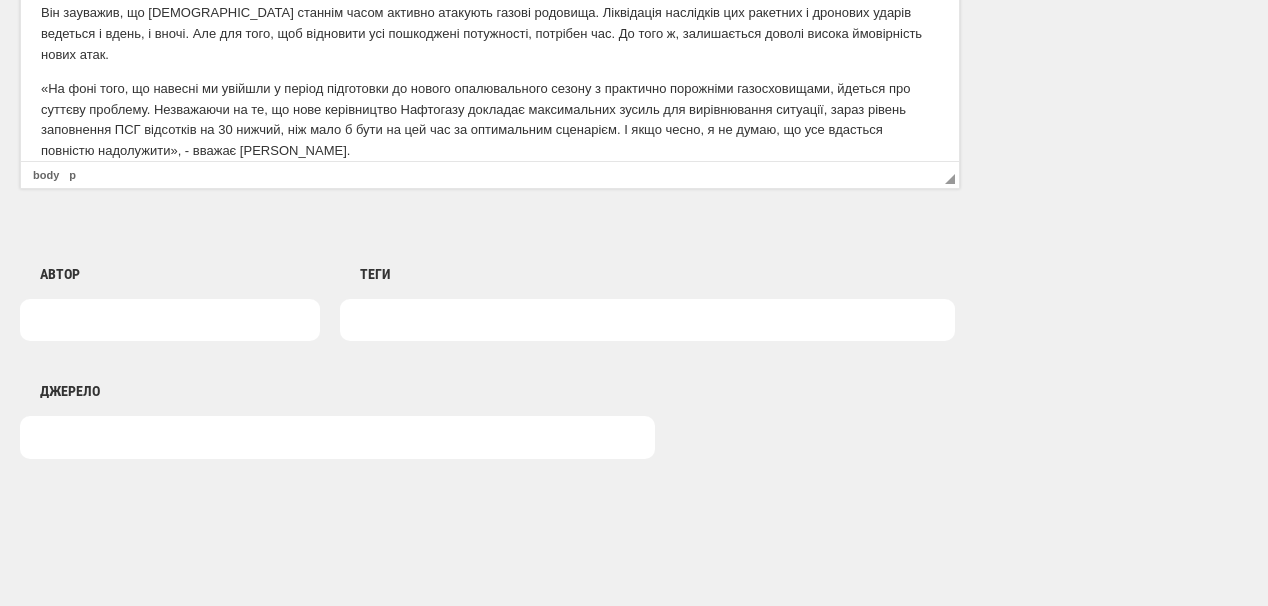 click on "Для того, щоб закупити необхідні для наступного опалювального періоду обсяги газу, НАК «Нафтогаз України» має додатково знайти щонайменше 1,5-2 млрд дол. Про це повідомив  директор Центру досліджень енергетики Олександр Харченко,  передає   Укрінформ . Він зауважив, що росіяни станнім часом активно атакують   газові родовища. Ліквідація наслідків цих ракетних і дронових ударів ведеться і вдень, і вночі. Але для того, щоб відновити усі пошкоджені потужності, потрібен час. До того ж, залишається доволі висока ймовірність нових атак." at bounding box center [490, 38] 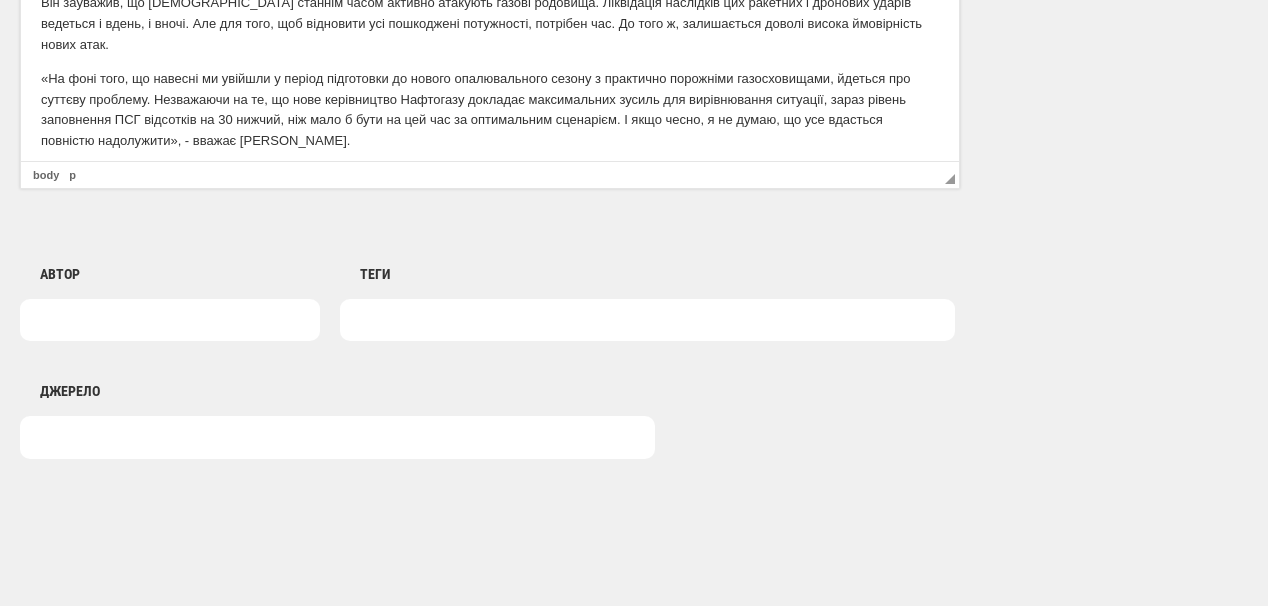 click at bounding box center [490, 175] 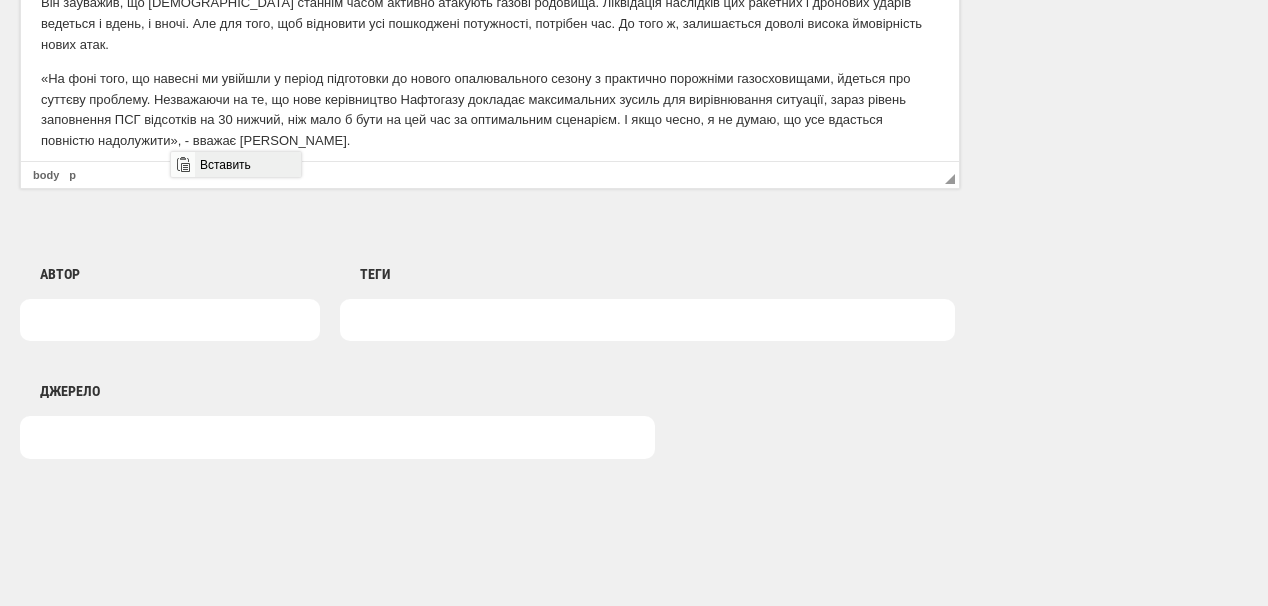 drag, startPoint x: 237, startPoint y: 169, endPoint x: 412, endPoint y: 321, distance: 231.79517 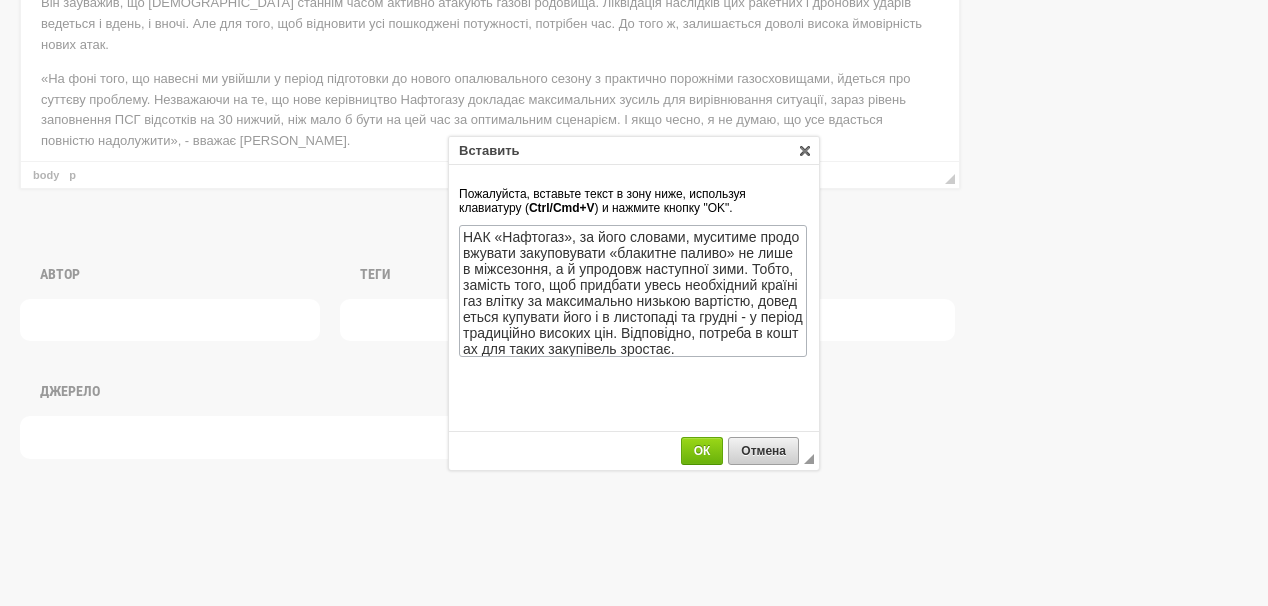 scroll, scrollTop: 144, scrollLeft: 0, axis: vertical 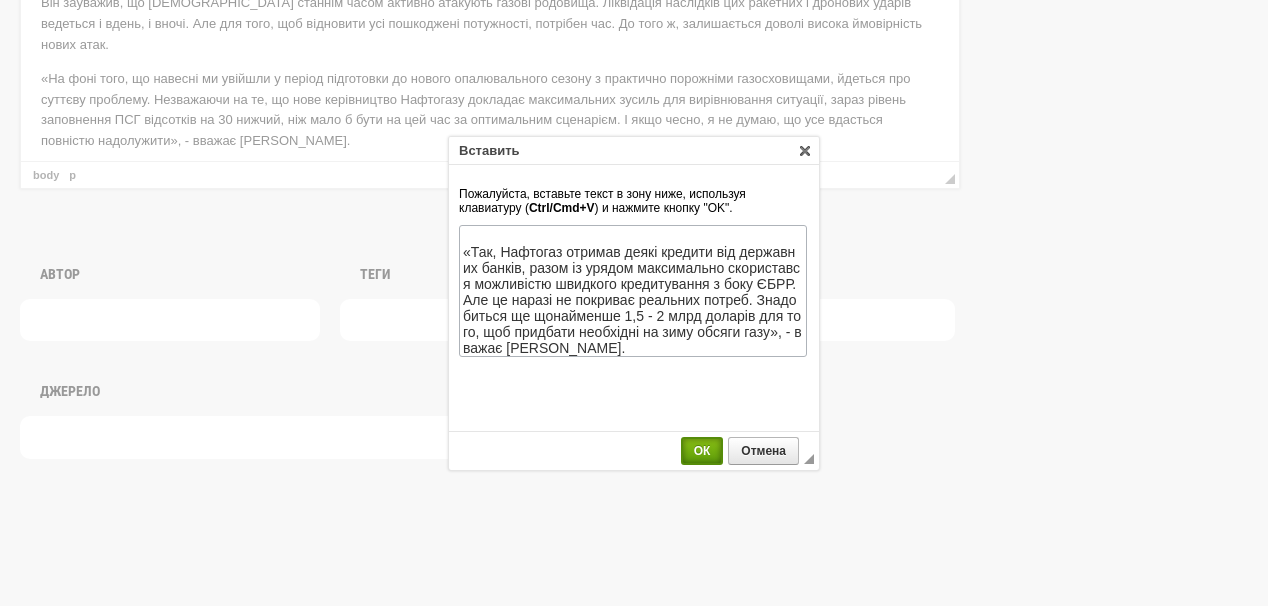 click on "ОК" at bounding box center (702, 451) 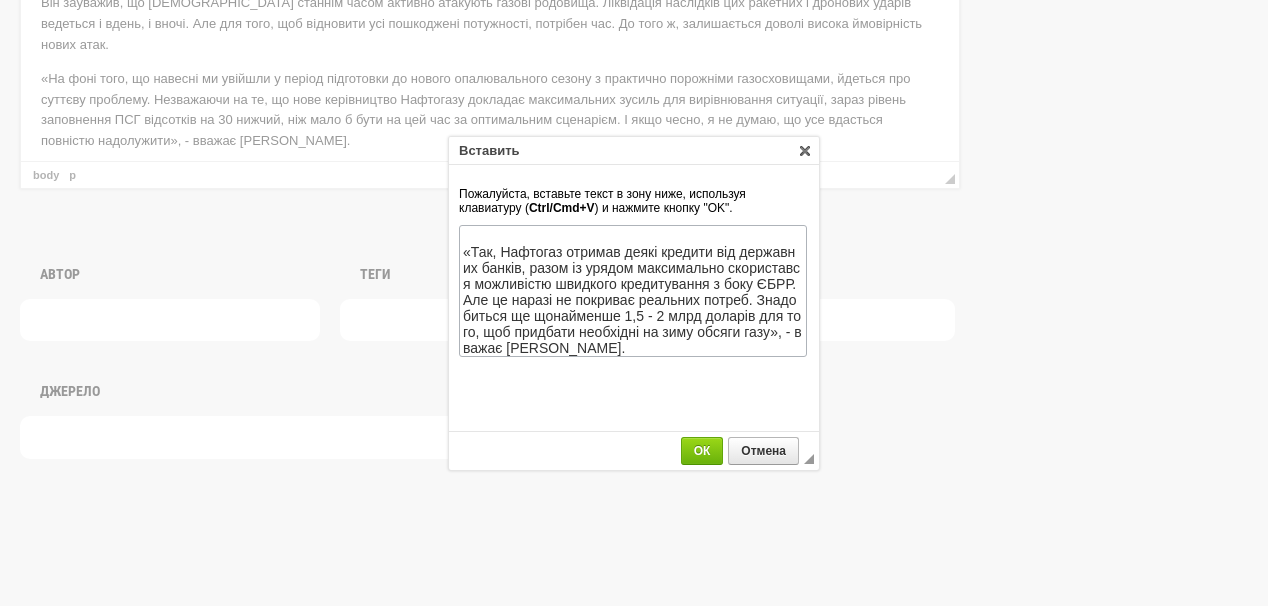 scroll, scrollTop: 193, scrollLeft: 0, axis: vertical 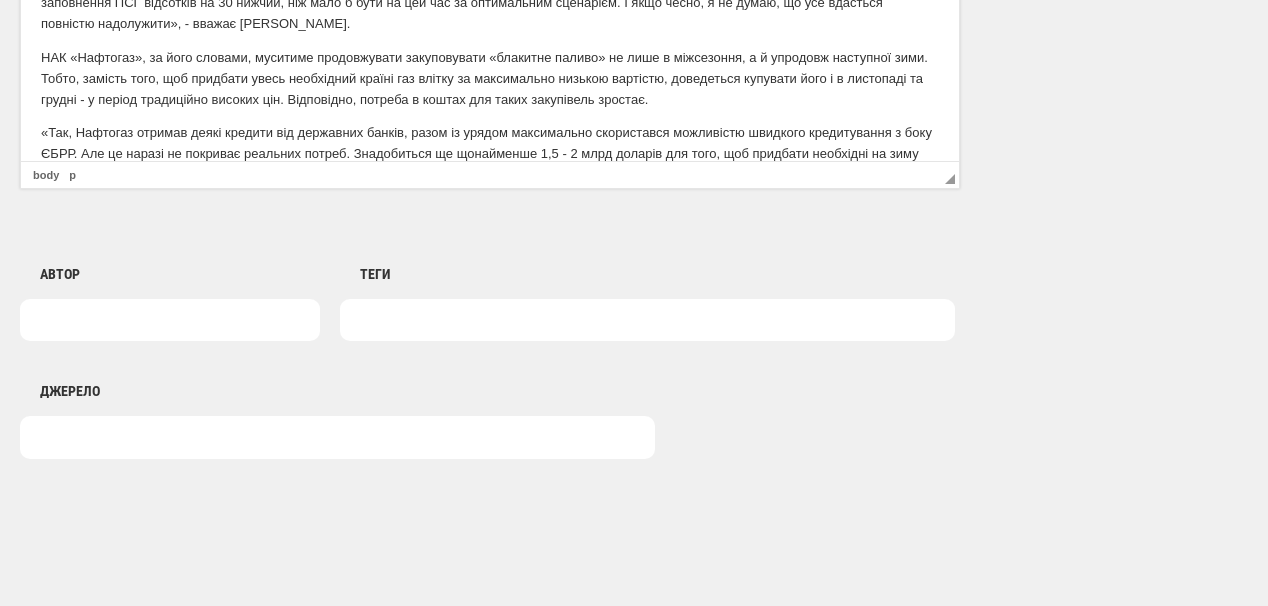 click on "НАК «Нафтогаз», за його словами, муситиме продовжувати закуповувати «блакитне паливо» не лише в міжсезоння, а й упродовж наступної зими. Тобто, замість того, щоб придбати увесь необхідний країні газ влітку за максимально низькою вартістю, доведеться купувати його і в листопаді та грудні - у період традиційно високих цін. Відповідно, потреба в коштах для таких закупівель зростає." at bounding box center [490, 79] 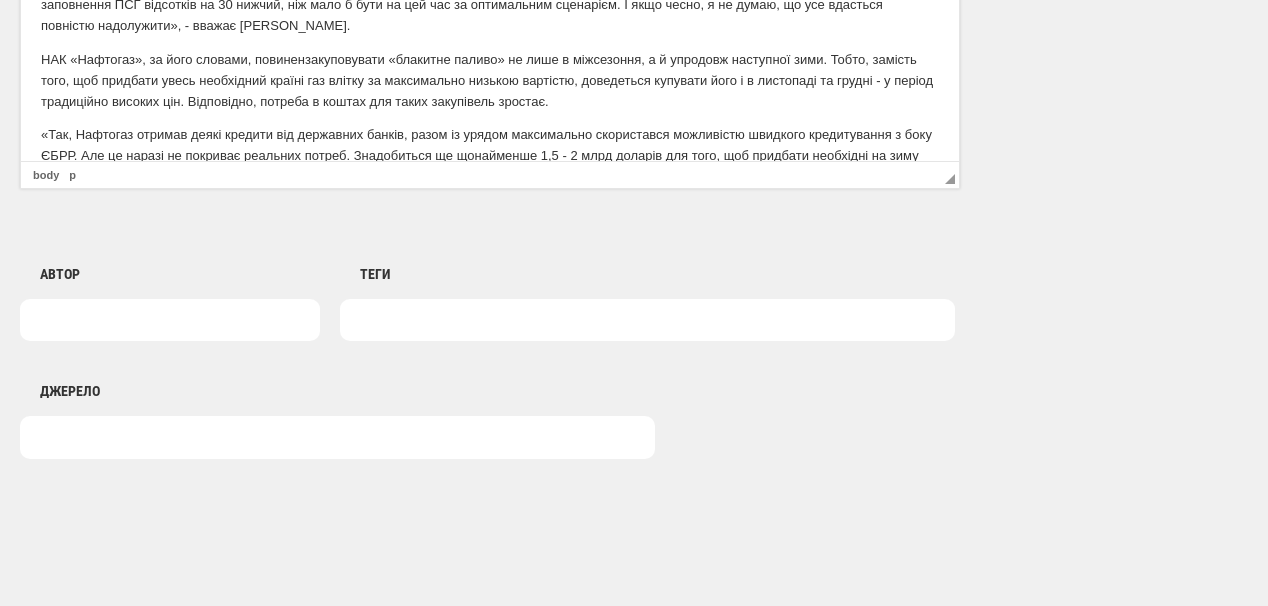 scroll, scrollTop: 216, scrollLeft: 0, axis: vertical 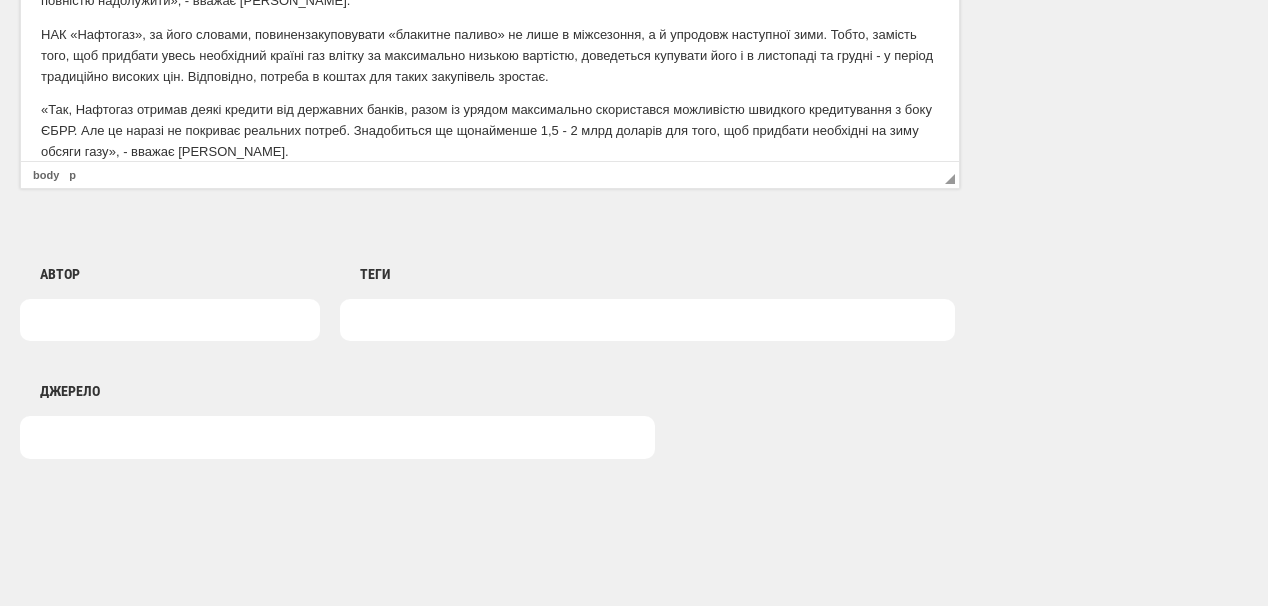 click on "«Так, Нафтогаз отримав деякі кредити від державних банків, разом із урядом максимально скористався можливістю швидкого кредитування з боку ЄБРР. Але це наразі не покриває реальних потреб. Знадобиться ще щонайменше 1,5 - 2 млрд доларів для того, щоб придбати необхідні на зиму обсяги газу», - вважає Харченко." at bounding box center (490, 131) 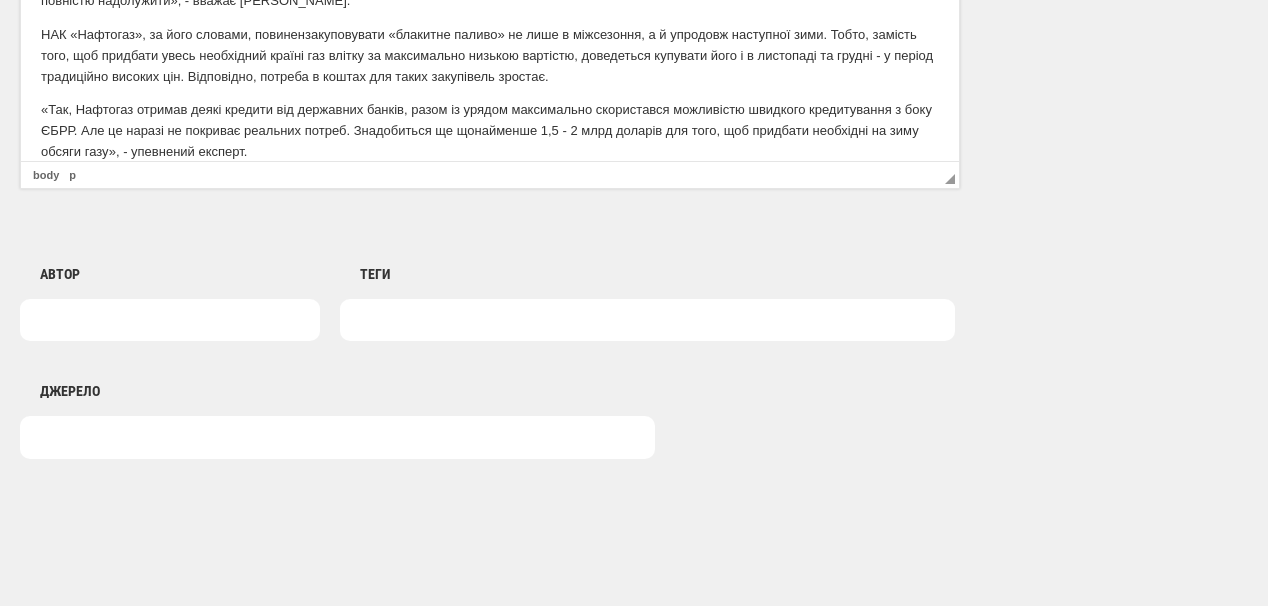 click on "«Так, Нафтогаз отримав деякі кредити від державних банків, разом із урядом максимально скористався можливістю швидкого кредитування з боку ЄБРР. Але це наразі не покриває реальних потреб. Знадобиться ще щонайменше 1,5 - 2 млрд доларів для того, щоб придбати необхідні на зиму обсяги газу», - упевнений експерт ." at bounding box center [490, 131] 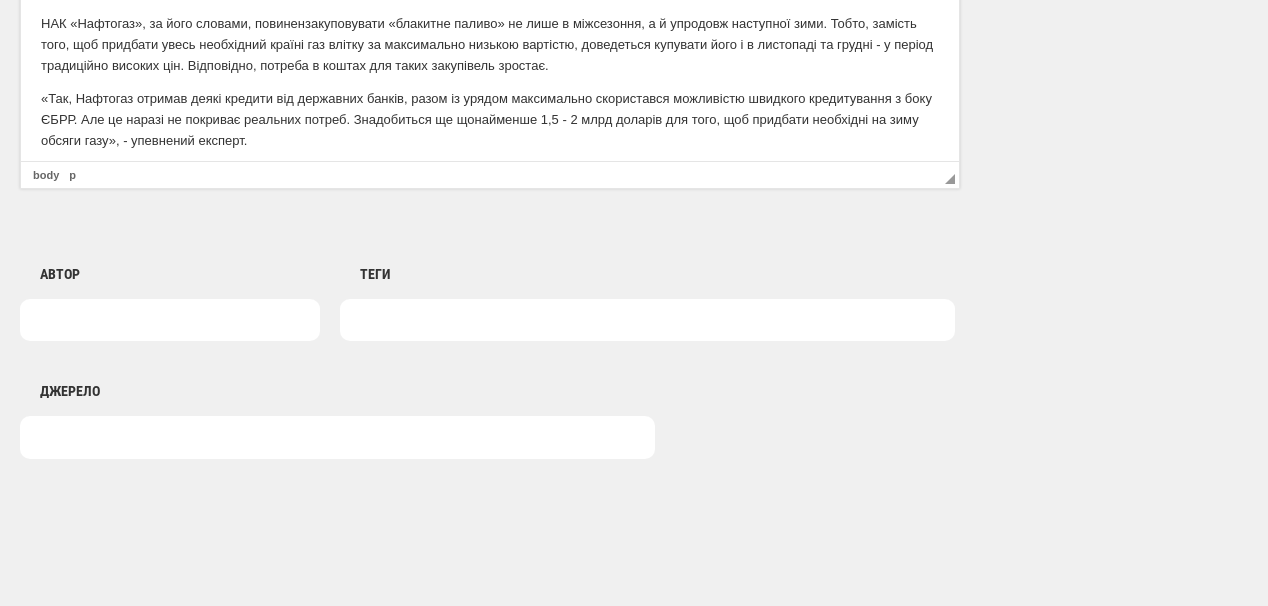 click at bounding box center (490, 175) 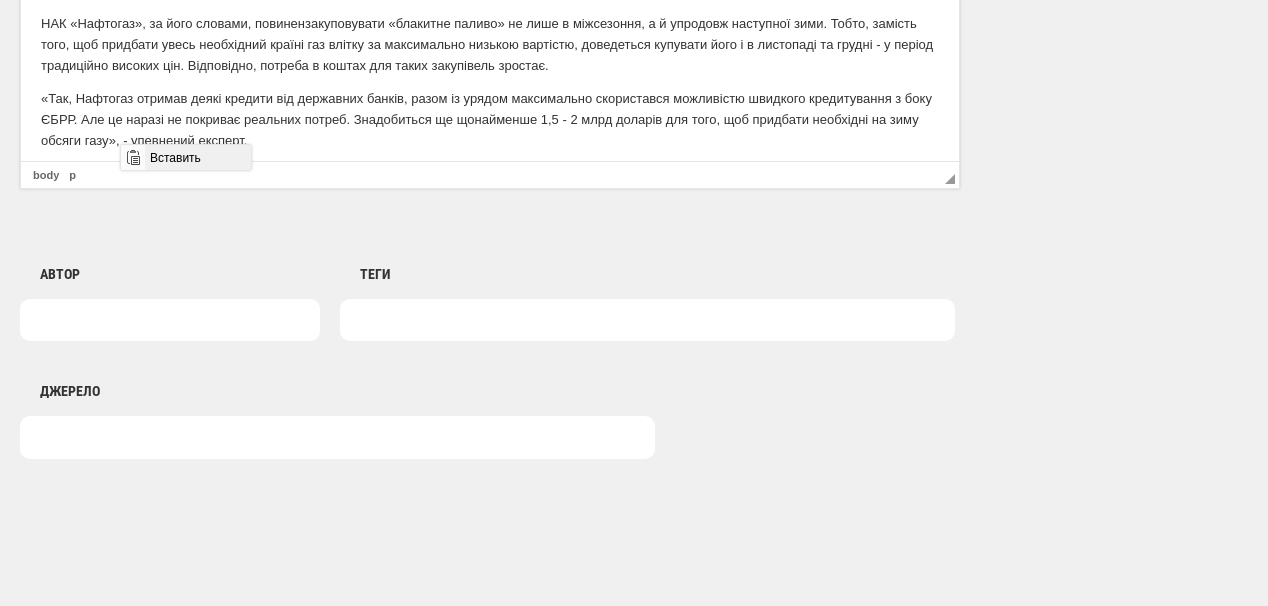 click on "Вставить" at bounding box center (197, 157) 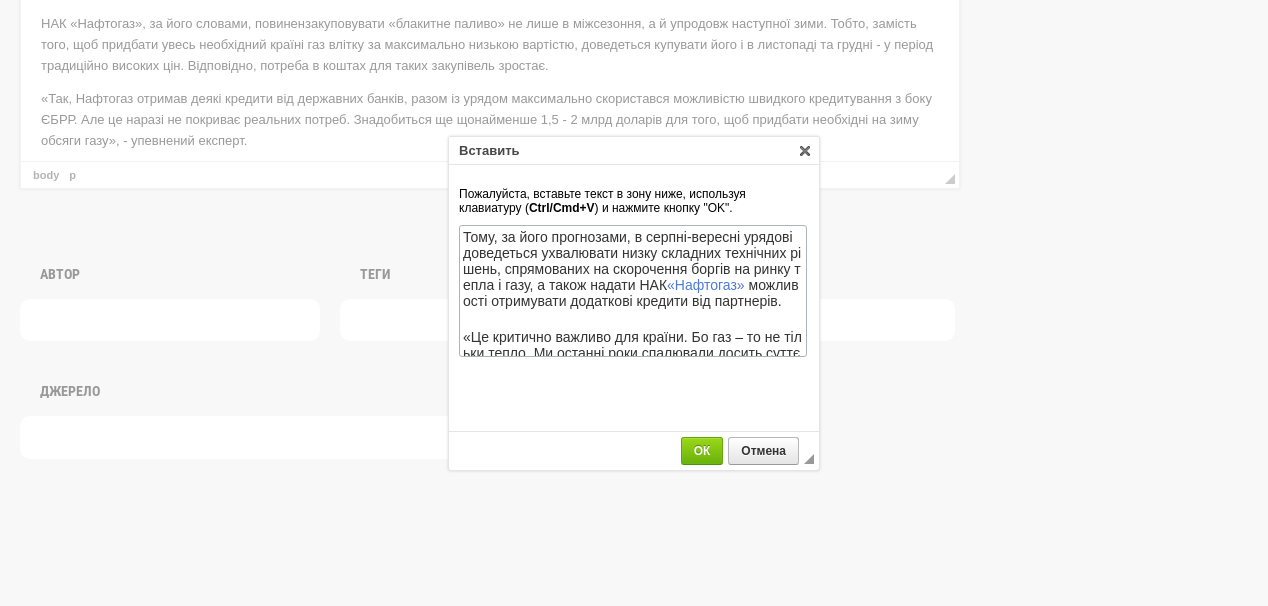 scroll, scrollTop: 214, scrollLeft: 0, axis: vertical 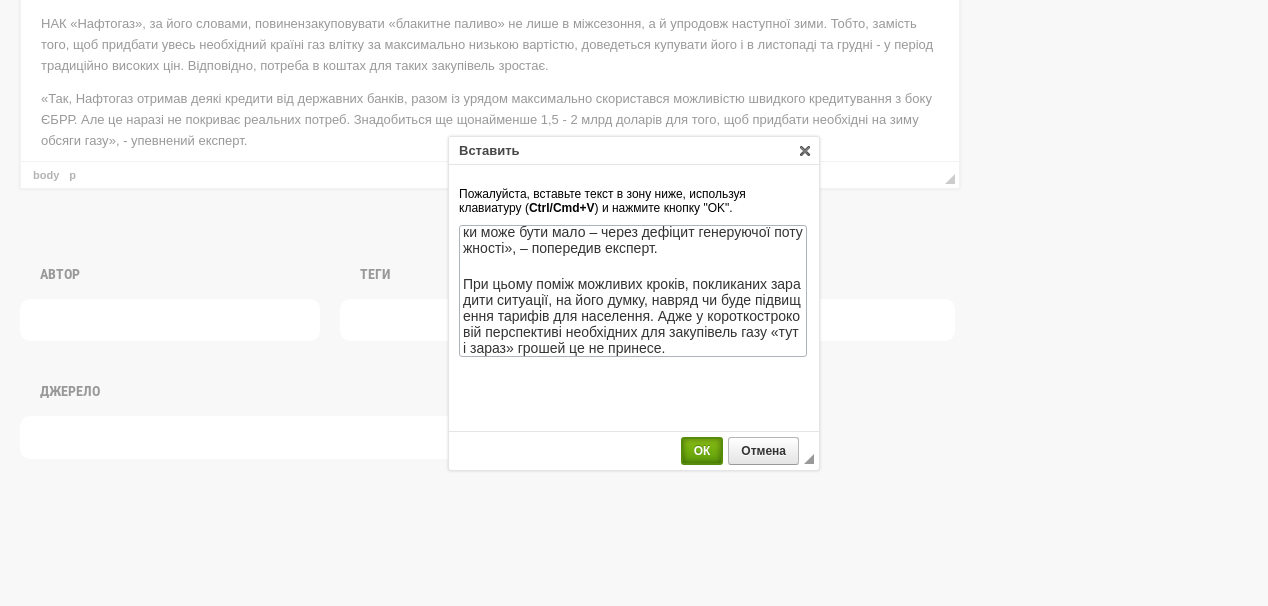 click on "ОК" at bounding box center (702, 451) 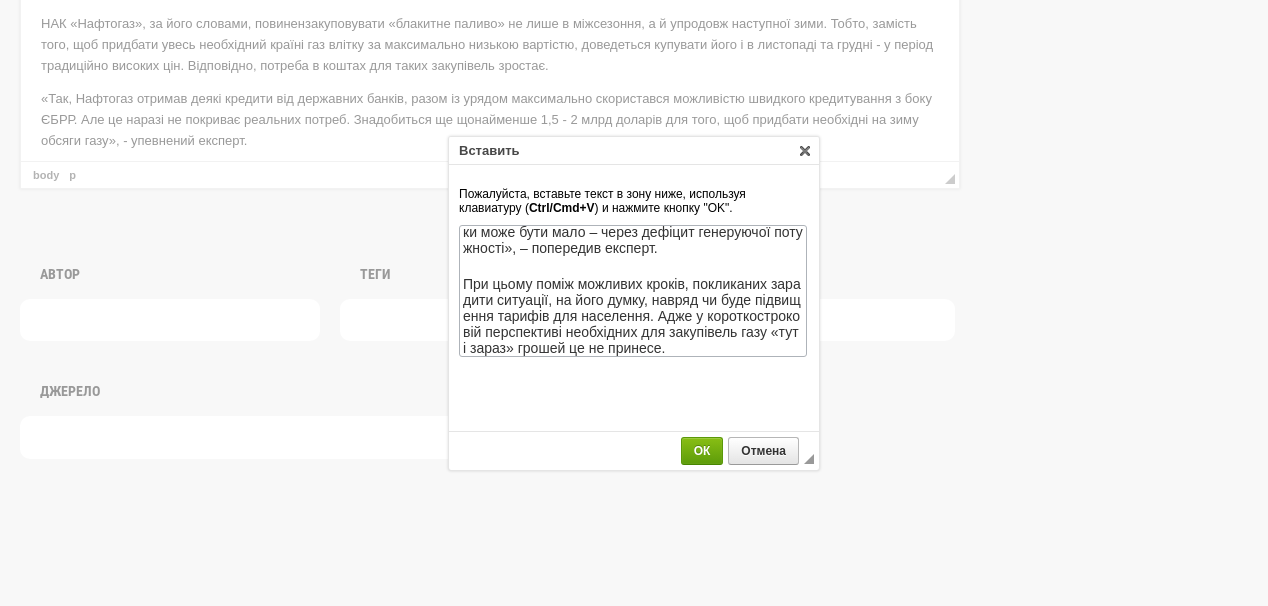 scroll, scrollTop: 378, scrollLeft: 0, axis: vertical 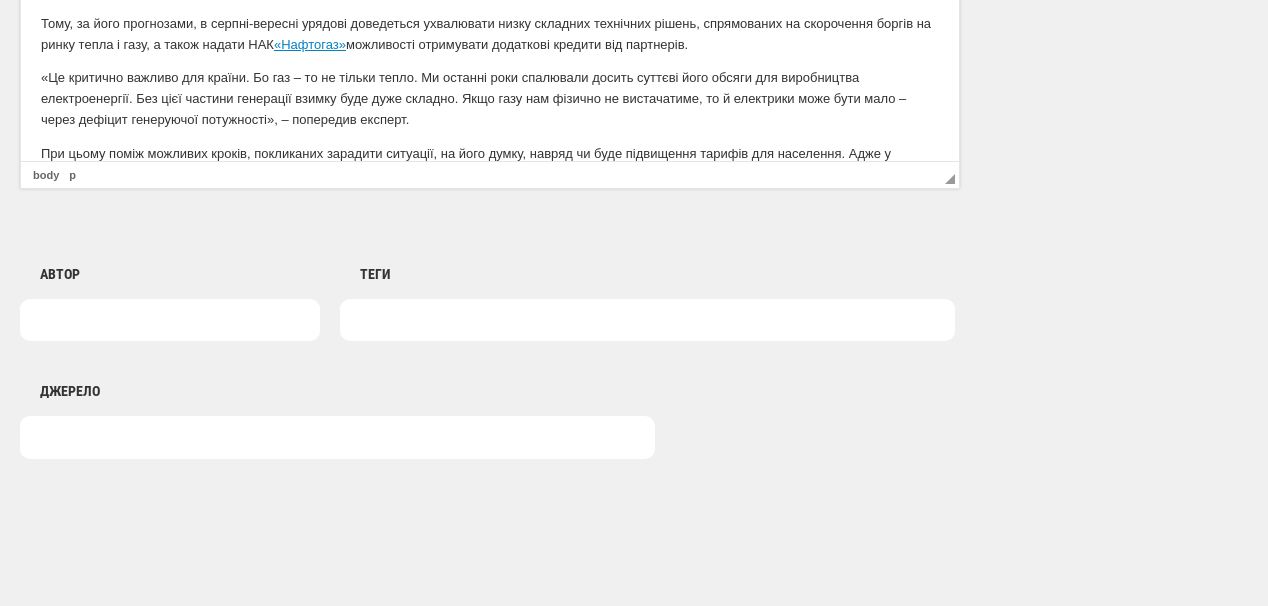 click on "Тому, за його прогнозами, в серпні-вересні урядові доведеться ухвалювати низку складних технічних рішень, спрямованих на скорочення боргів на ринку тепла і газу, а також надати НАК  «Нафтогаз»  можливості отримувати додаткові кредити від партнерів." at bounding box center (490, 35) 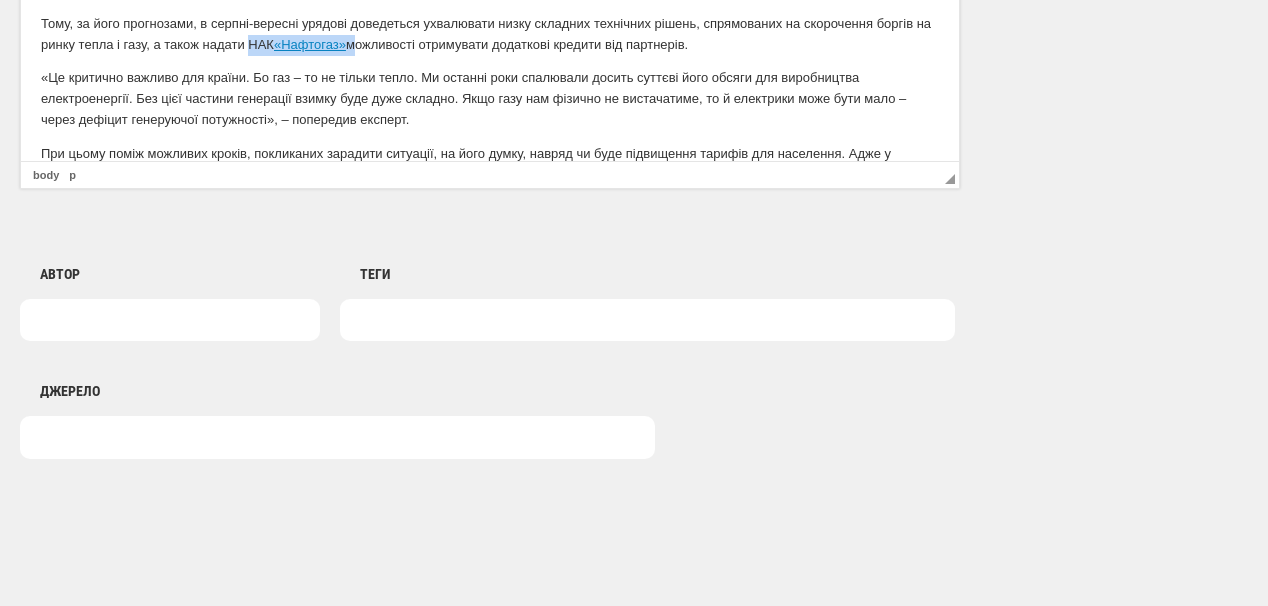 drag, startPoint x: 265, startPoint y: 18, endPoint x: 373, endPoint y: 21, distance: 108.04166 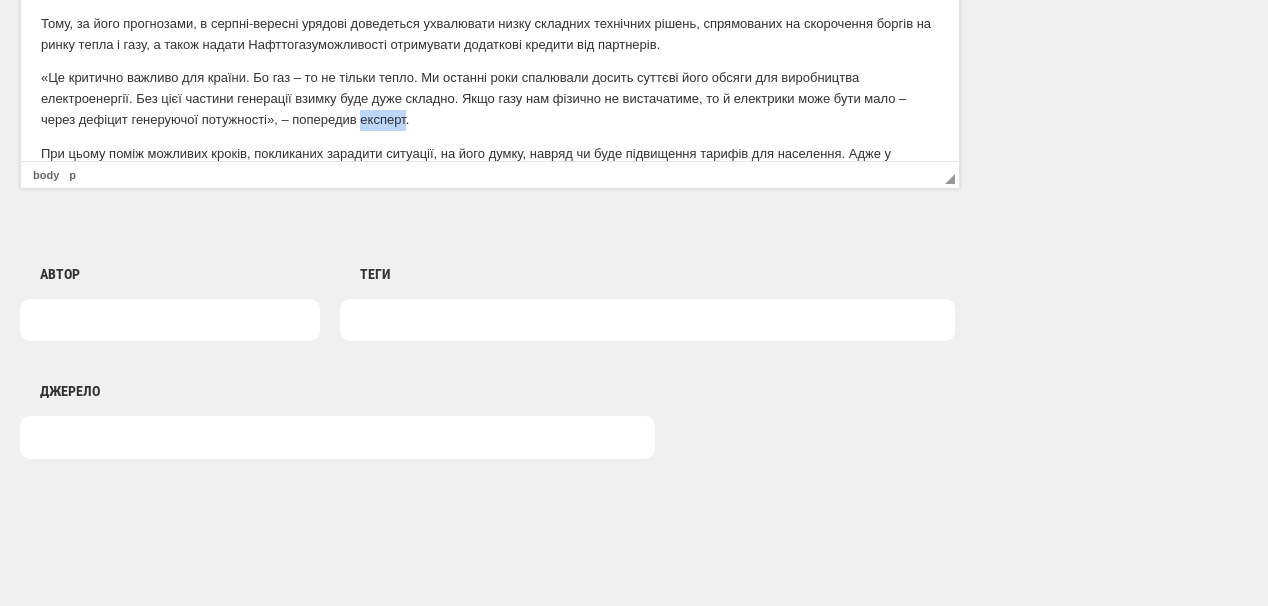 drag, startPoint x: 358, startPoint y: 98, endPoint x: 406, endPoint y: 100, distance: 48.04165 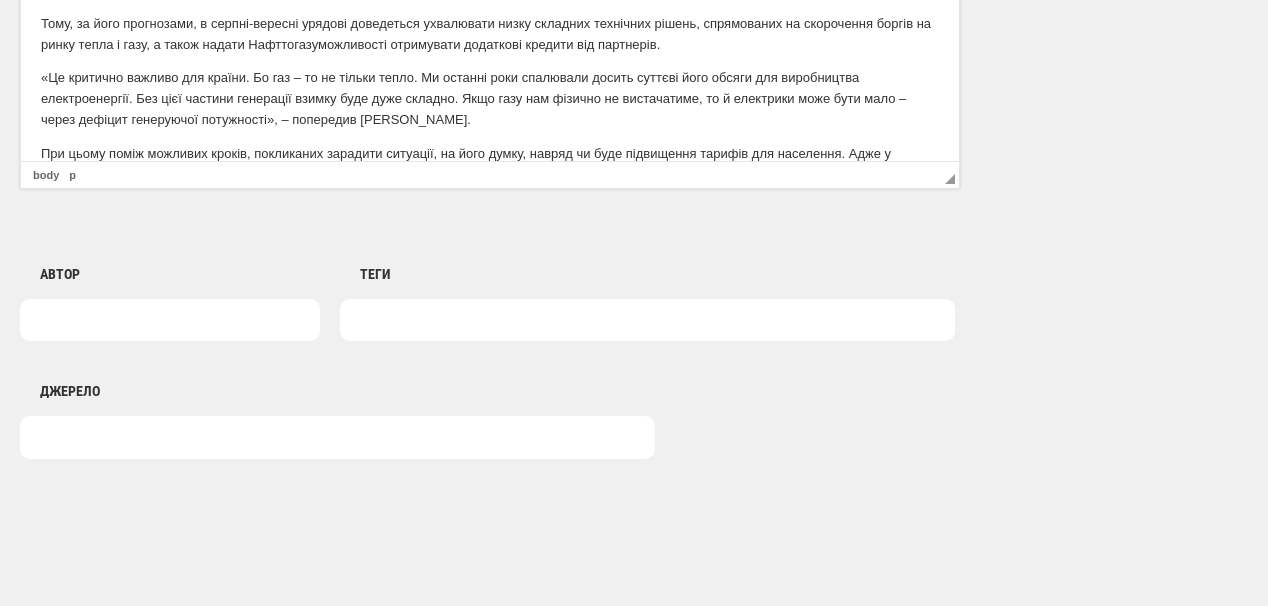 scroll, scrollTop: 401, scrollLeft: 0, axis: vertical 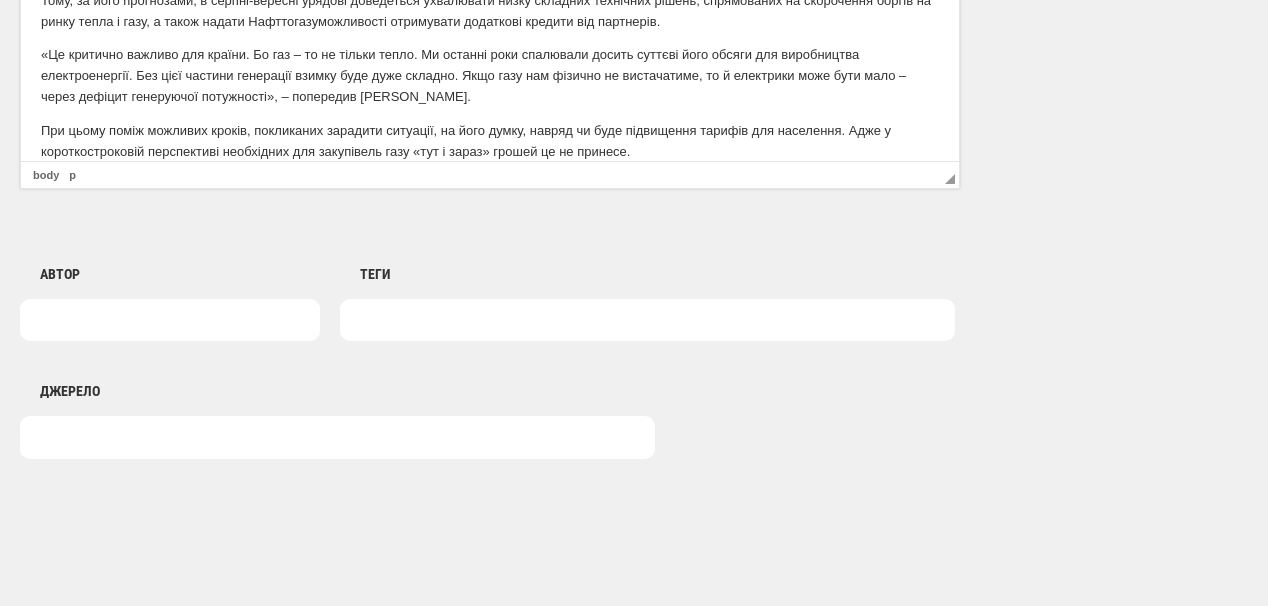 click on "Для того, щоб закупити необхідні для наступного опалювального періоду обсяги газу, НАК «Нафтогаз України» має додатково знайти щонайменше 1,5-2 млрд дол. Про це повідомив  директор Центру досліджень енергетики Олександр Харченко,  передає   Укрінформ . Він зауважив, що росіяни станнім часом активно атакують   газові родовища. Ліквідація наслідків цих ракетних і дронових ударів ведеться і вдень, і вночі. Але для того, щоб відновити усі пошкоджені потужності, потрібен час. До того ж, залишається доволі висока ймовірність нових атак. ." at bounding box center [490, -129] 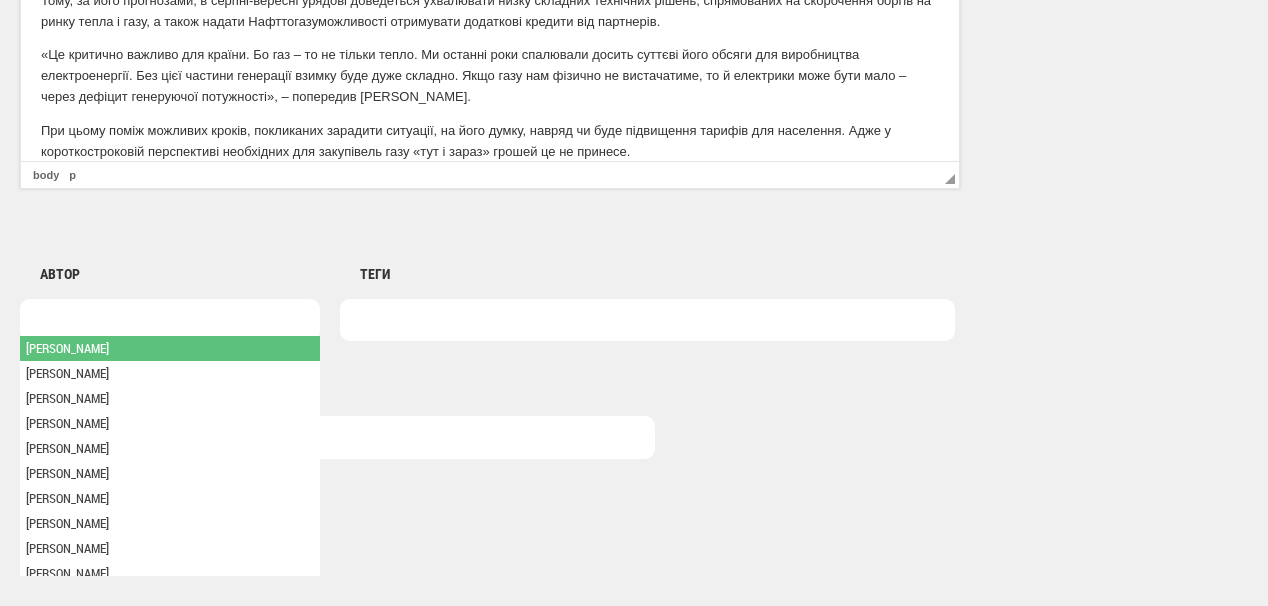 click at bounding box center [170, 320] 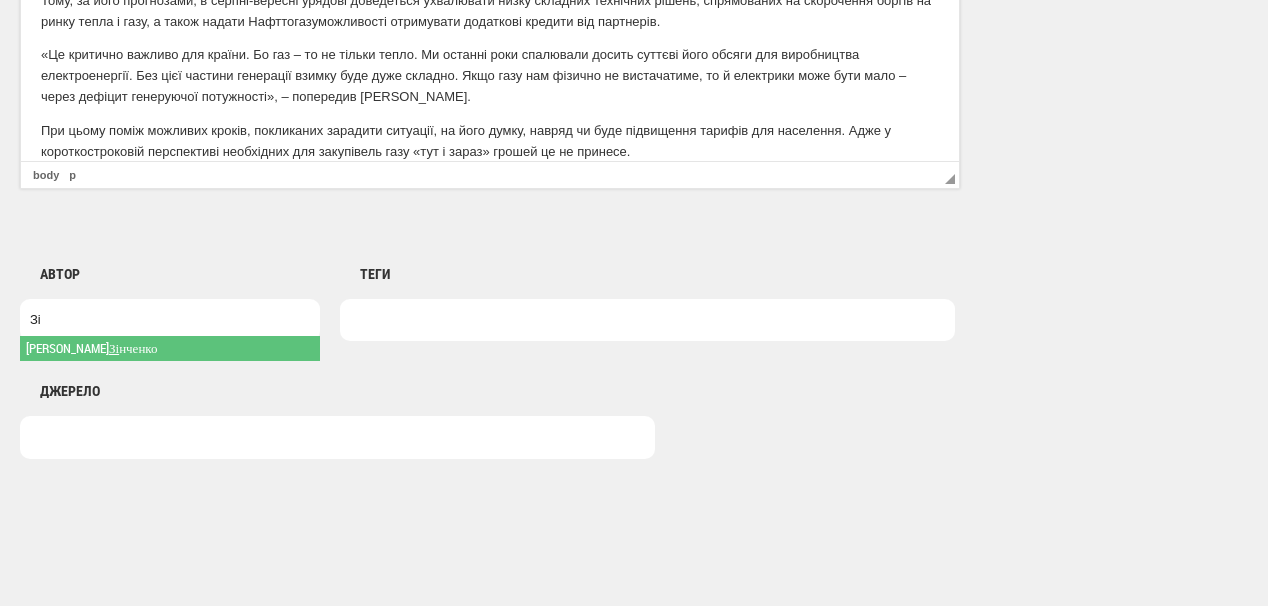 type on "Зі" 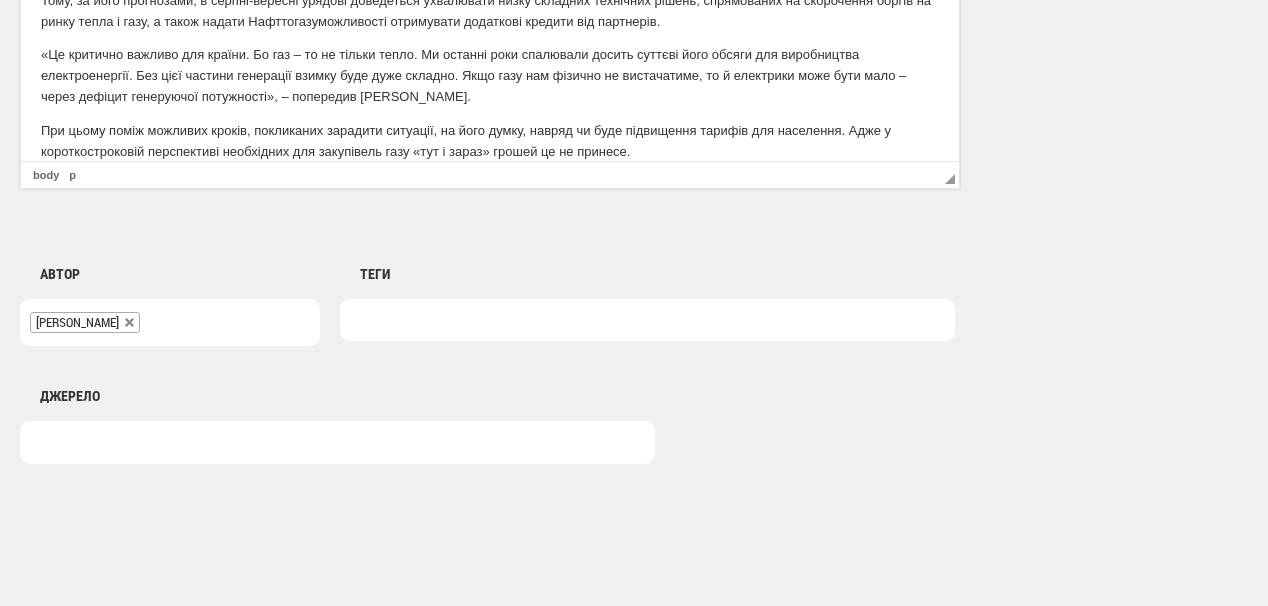 click at bounding box center [647, 320] 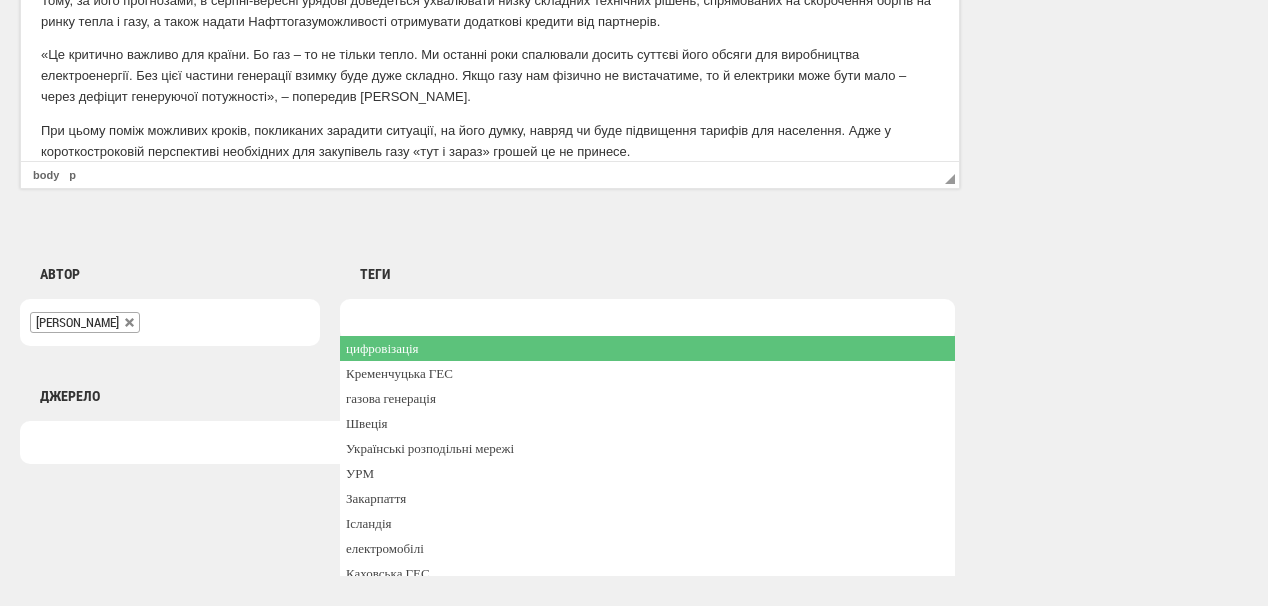 type on "з" 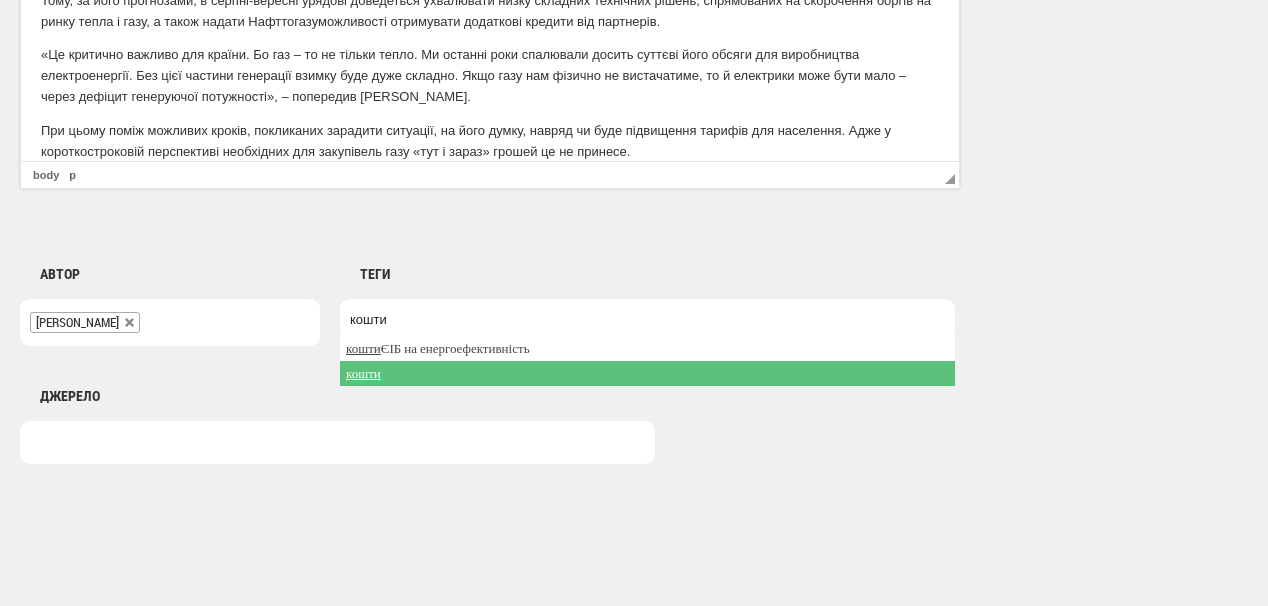 type on "кошти" 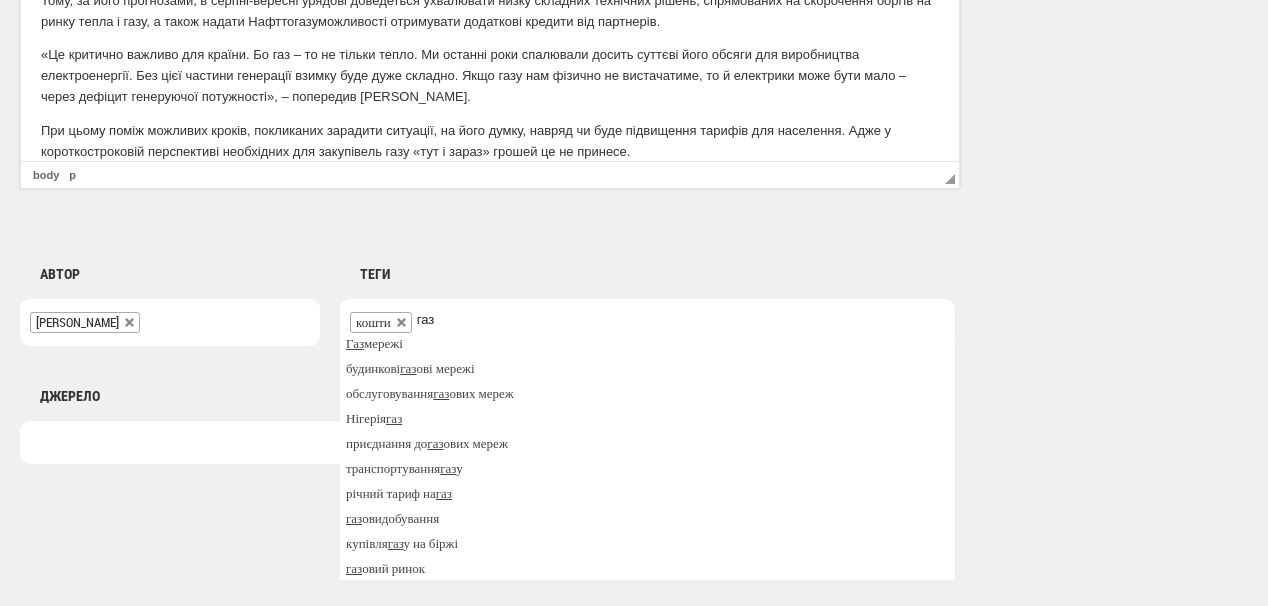 scroll, scrollTop: 135, scrollLeft: 0, axis: vertical 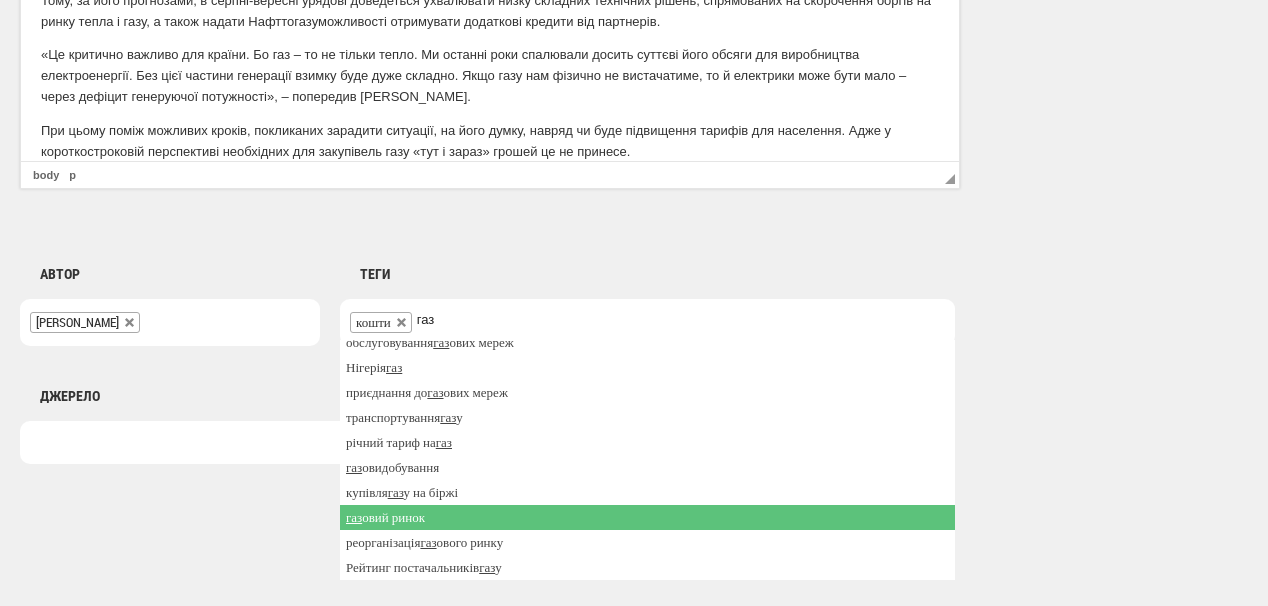 type on "газ" 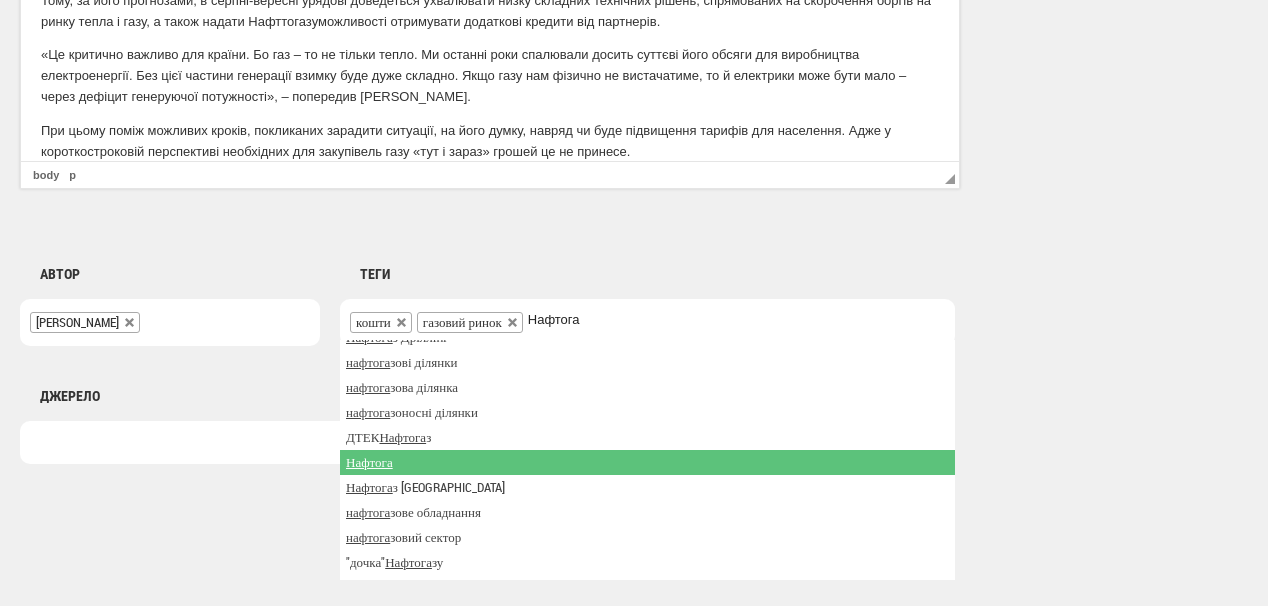 scroll, scrollTop: 284, scrollLeft: 0, axis: vertical 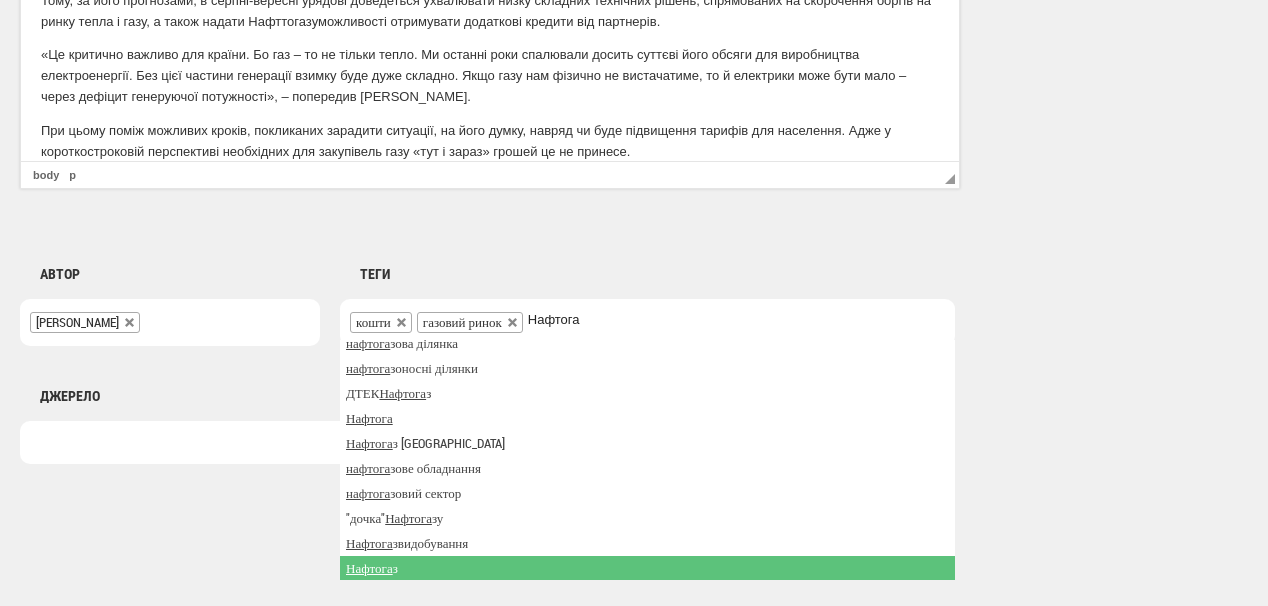 type on "Нафтога" 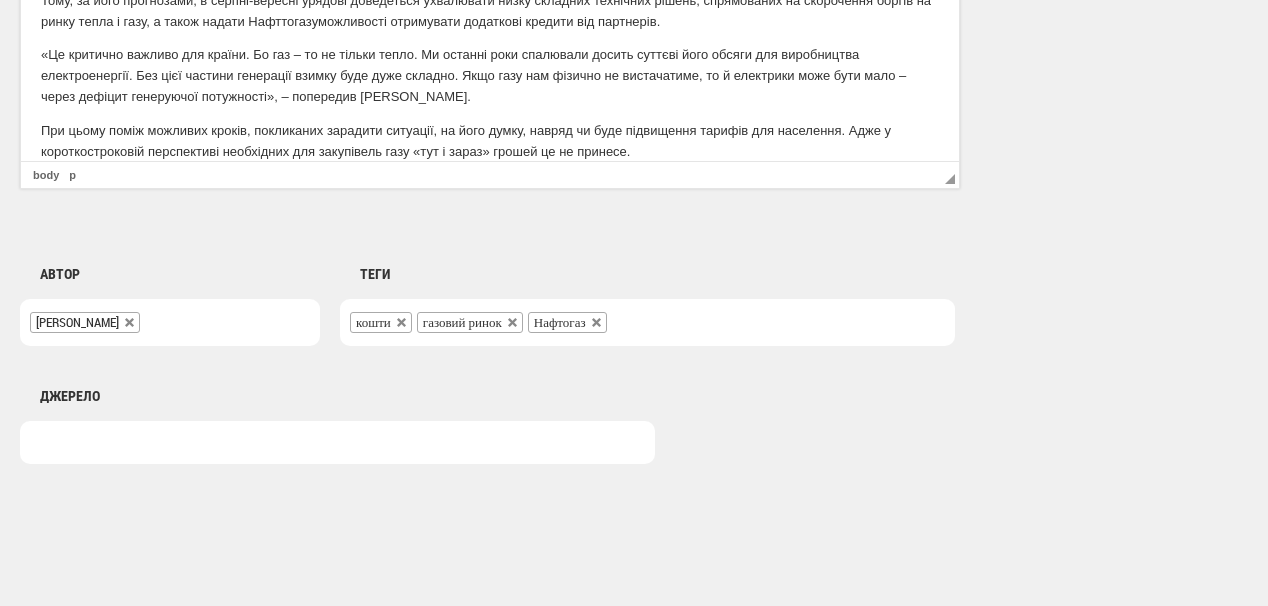 click at bounding box center (624, 320) 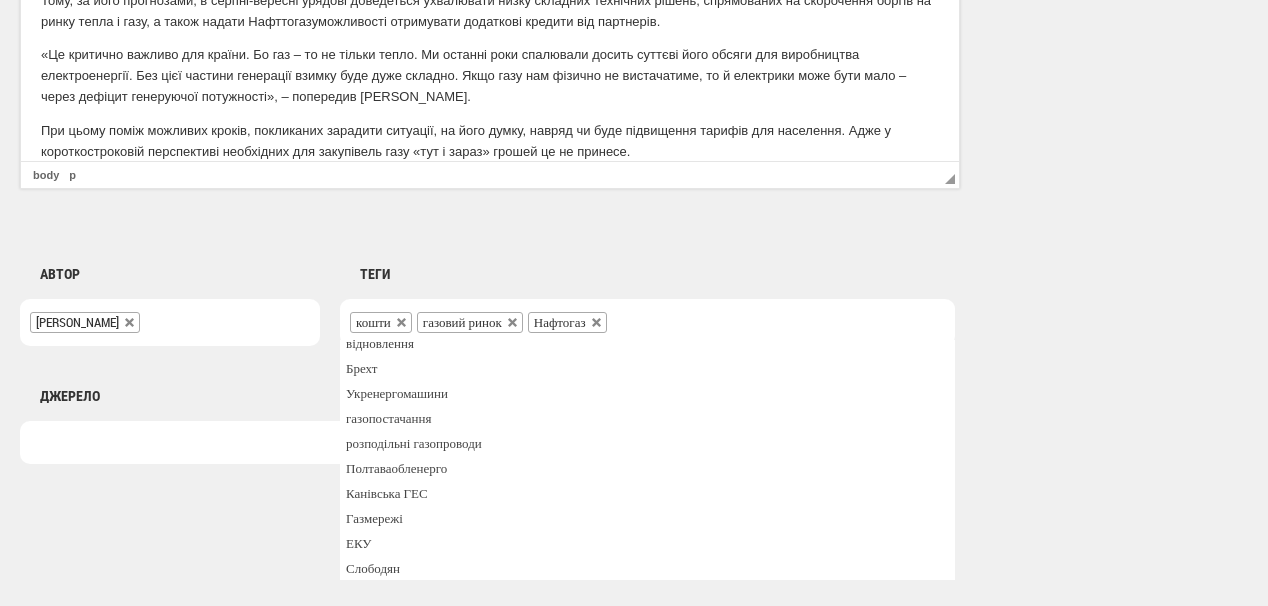 scroll, scrollTop: 0, scrollLeft: 0, axis: both 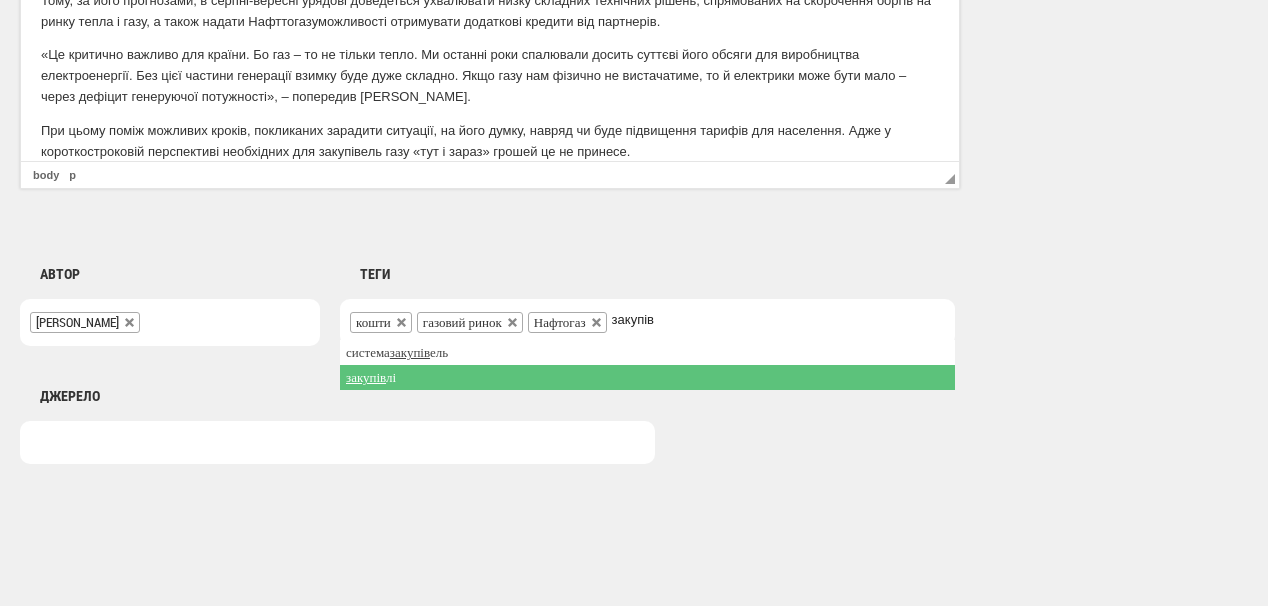 type on "закупів" 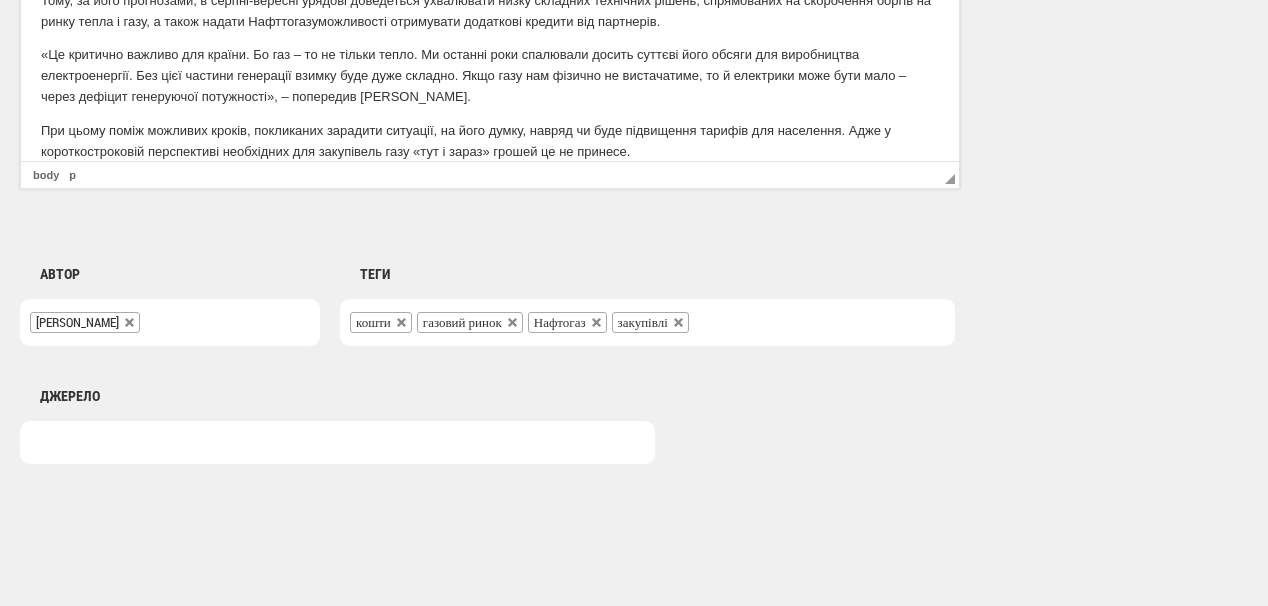 click on "При цьому поміж можливих кроків, покликаних зарадити ситуації, на його думку, навряд чи буде підвищення тарифів для населення. Адже у короткостроковій перспективі необхідних для закупівель газу «тут і зараз» грошей це не принесе." at bounding box center [490, 142] 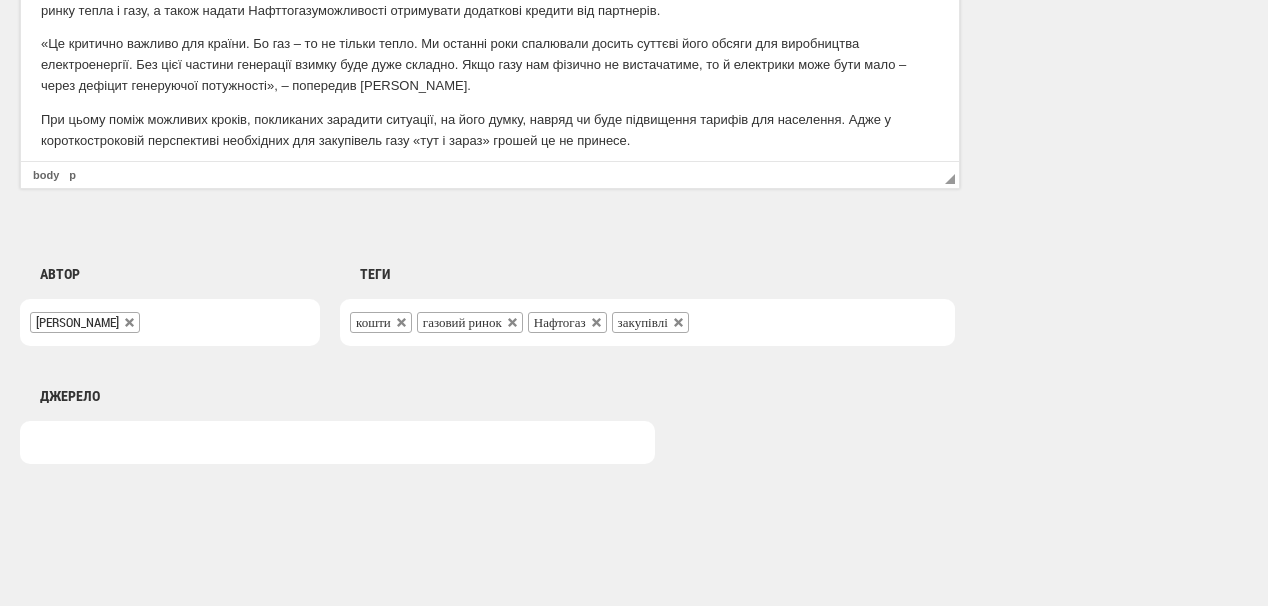 scroll, scrollTop: 412, scrollLeft: 0, axis: vertical 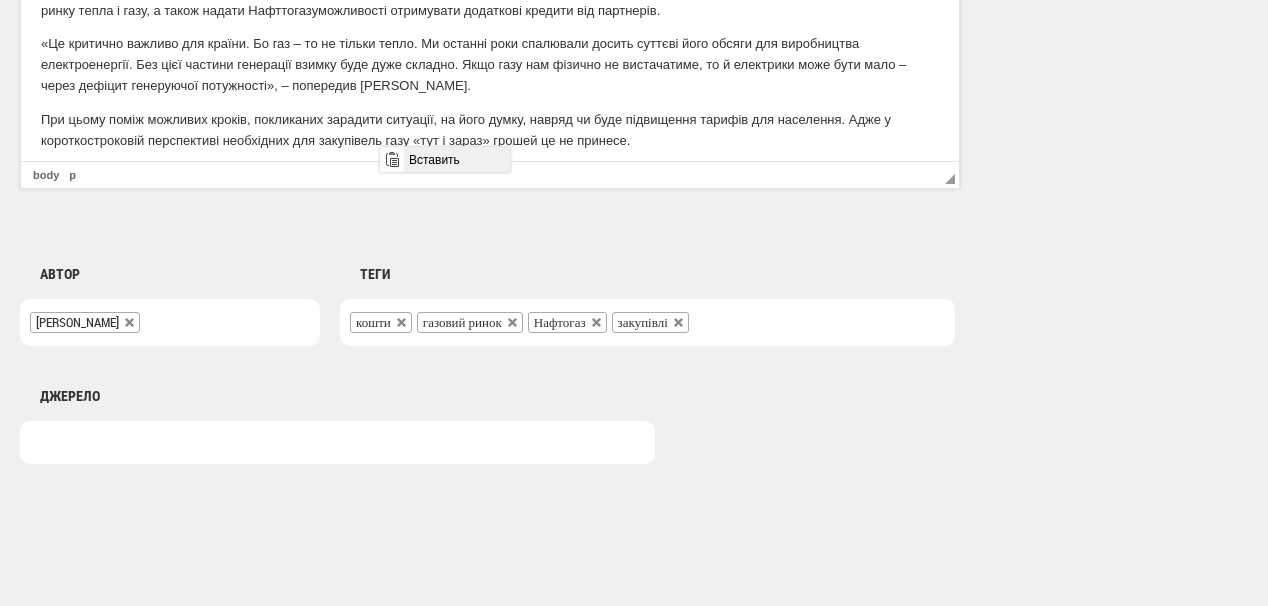 click on "Вставить" at bounding box center [456, 159] 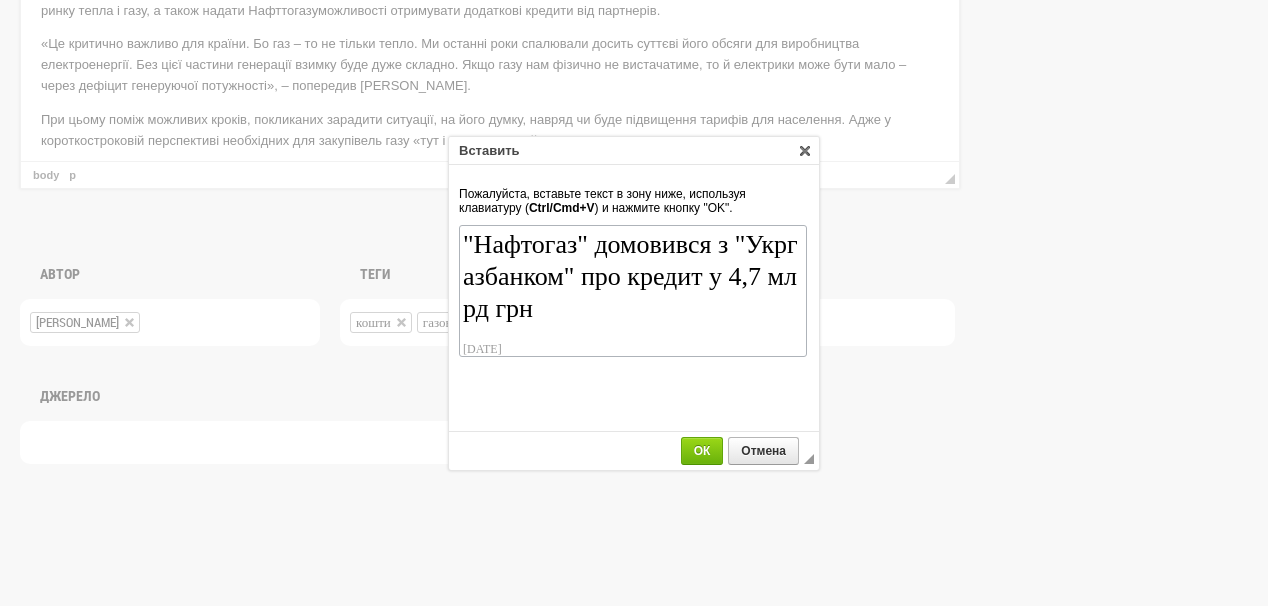scroll, scrollTop: 110, scrollLeft: 0, axis: vertical 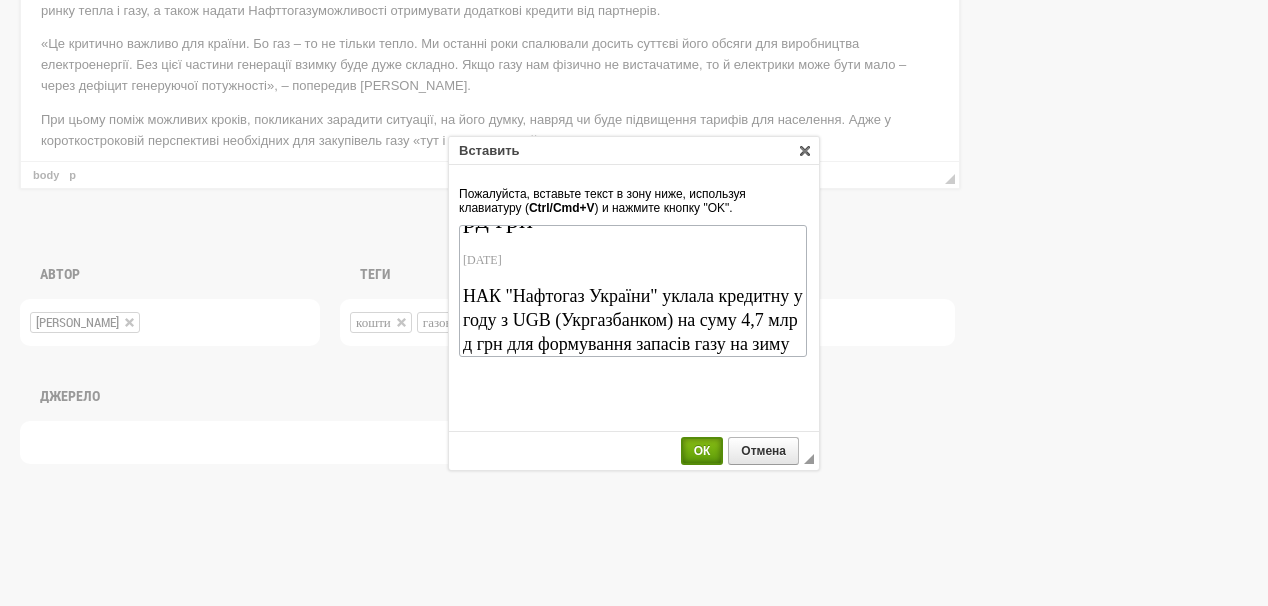 click on "ОК" at bounding box center (702, 451) 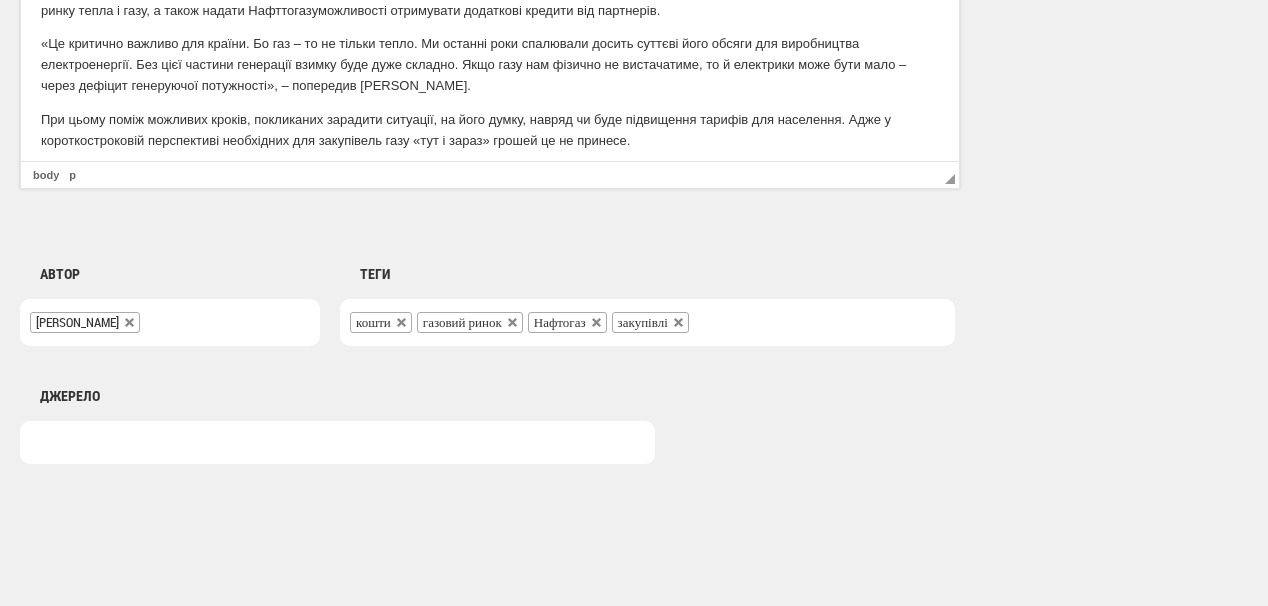 scroll, scrollTop: 532, scrollLeft: 0, axis: vertical 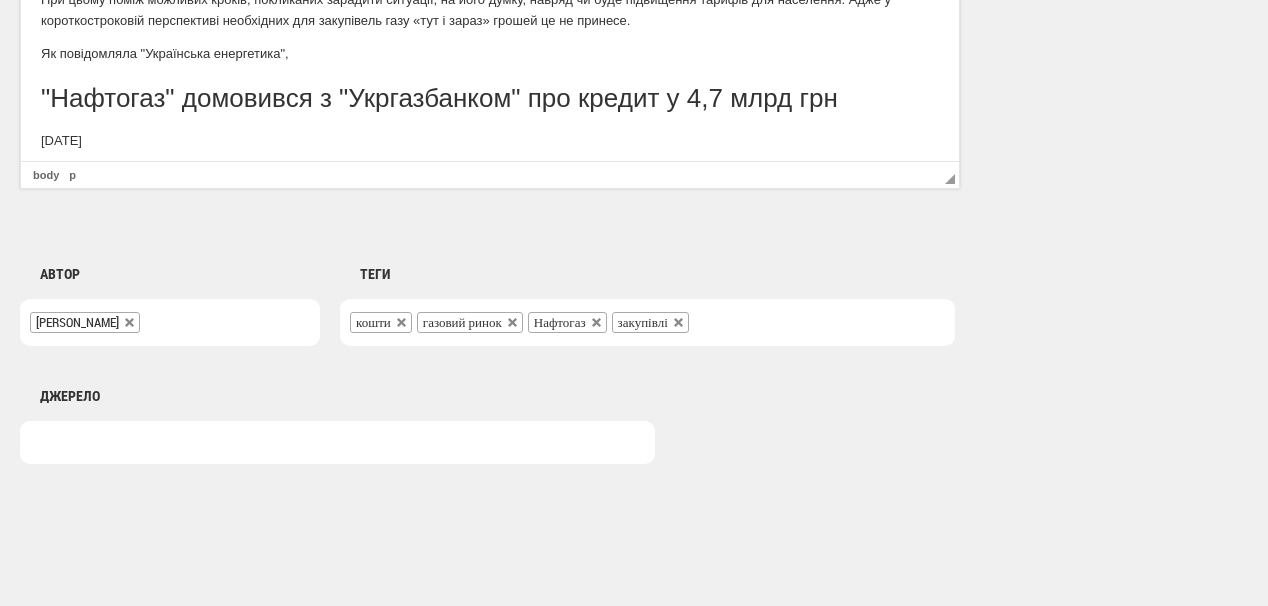 click on "Як повідомляла "Українська енергетика"," at bounding box center (490, 54) 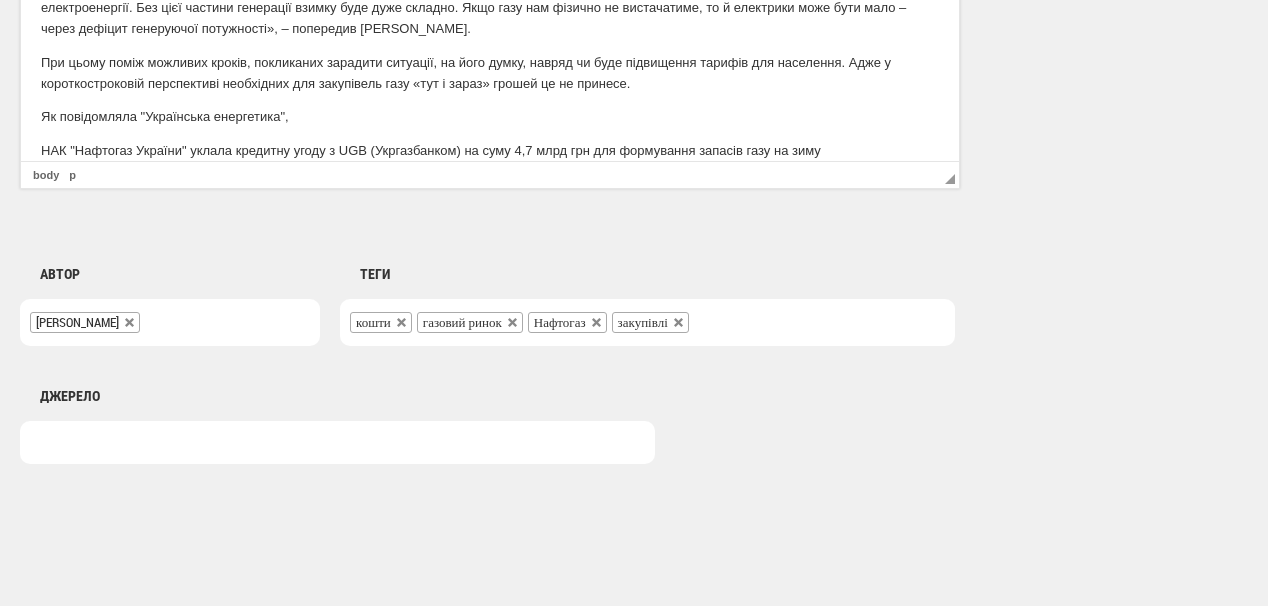 scroll, scrollTop: 456, scrollLeft: 0, axis: vertical 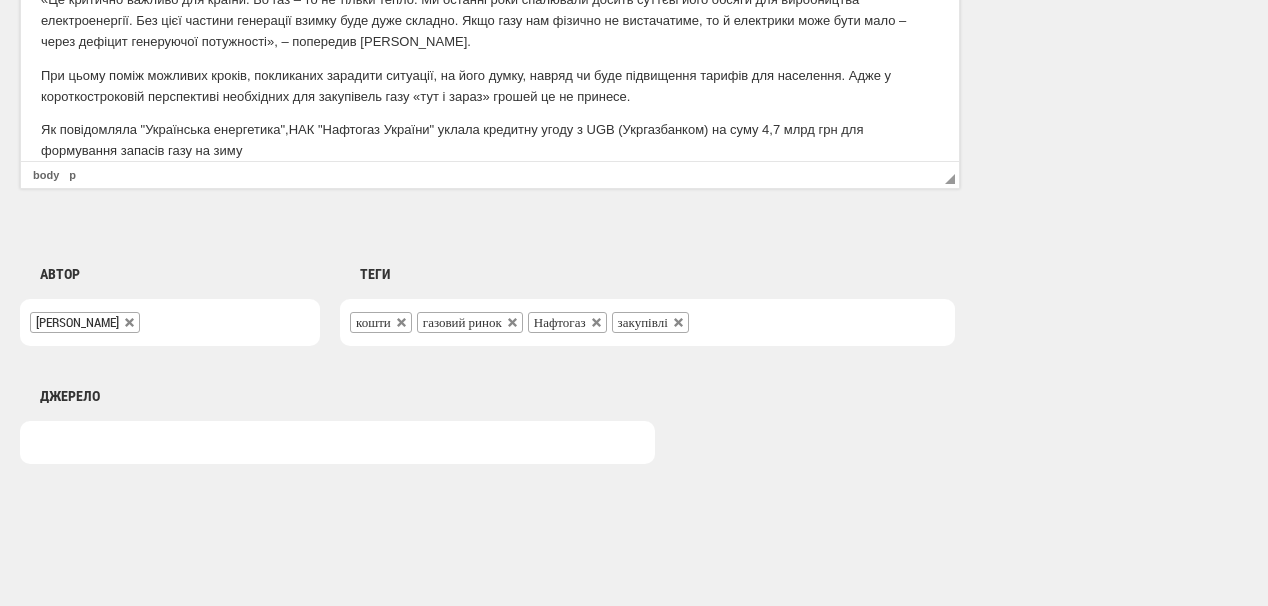 click on "Як повідомляла "Українська енергетика",  НАК "Нафтогаз України" уклала кредитну угоду з UGB (Укргазбанком) на суму 4,7 млрд грн для формування запасів газу на зиму" at bounding box center (490, 141) 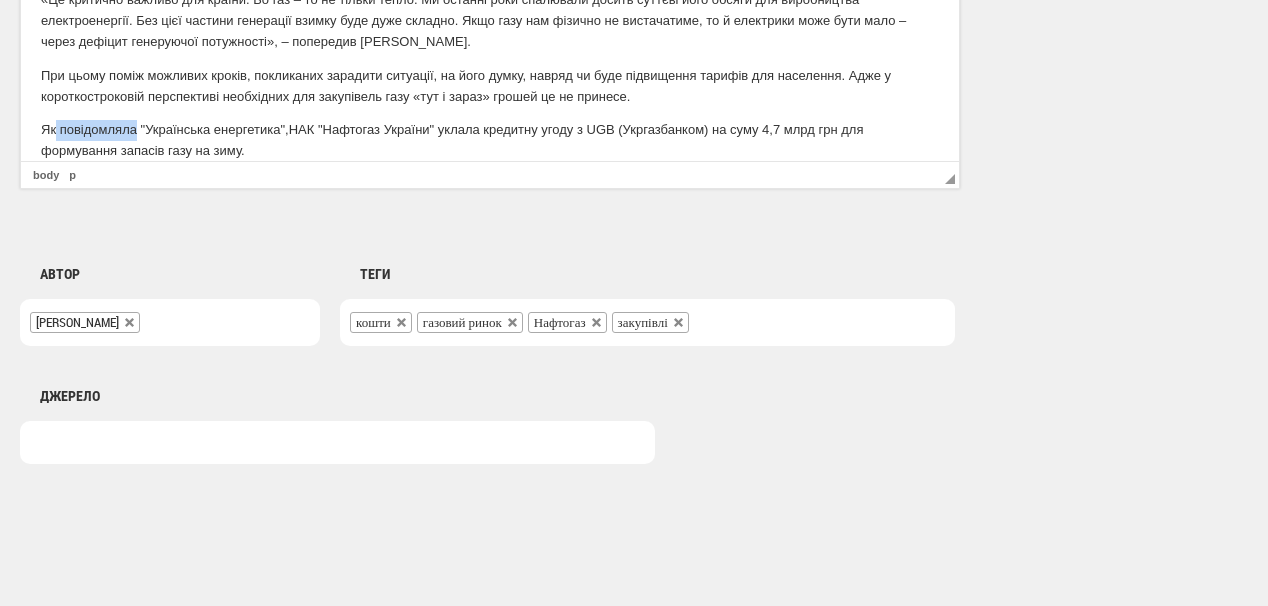 drag, startPoint x: 57, startPoint y: 109, endPoint x: 137, endPoint y: 105, distance: 80.09994 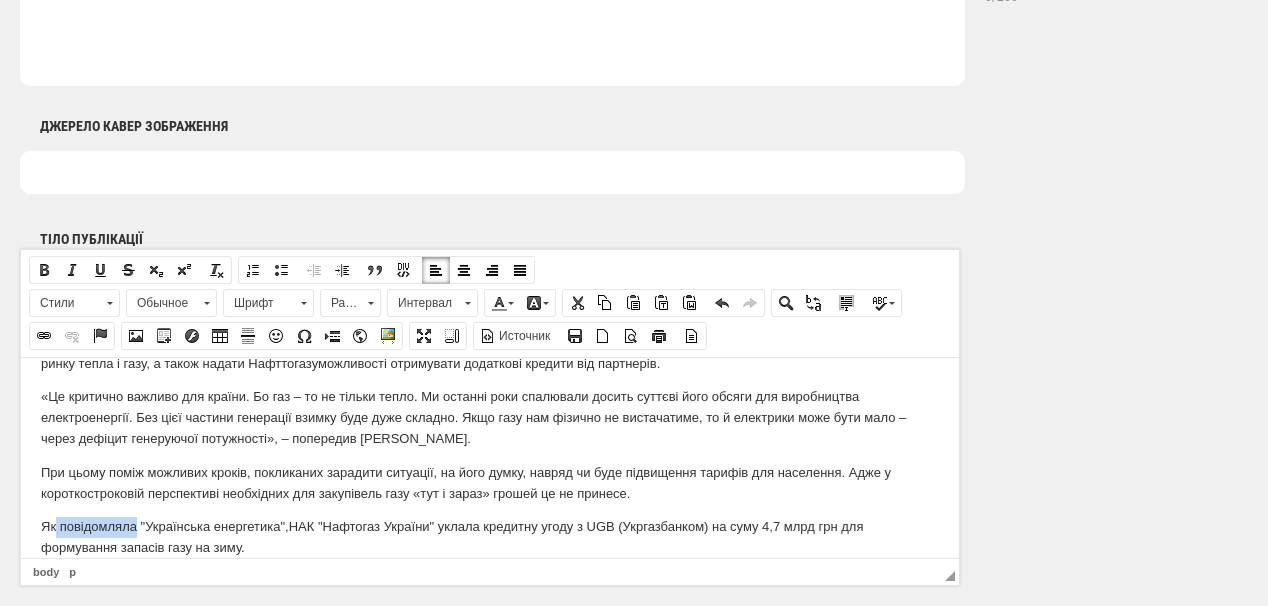 scroll, scrollTop: 1075, scrollLeft: 0, axis: vertical 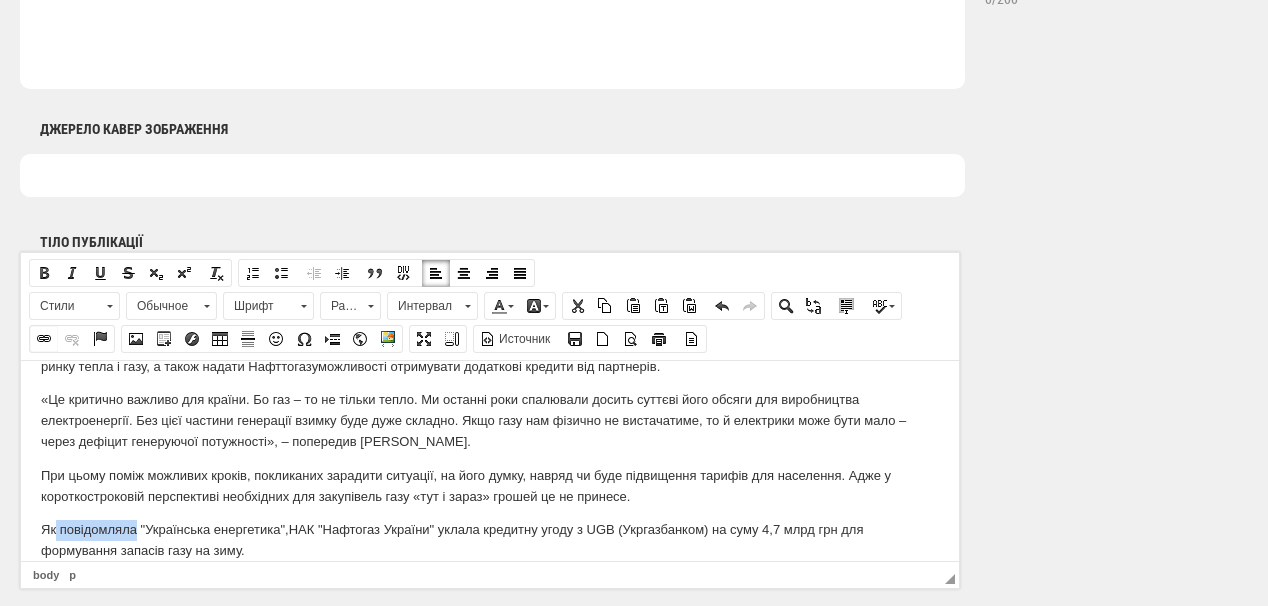 click at bounding box center (44, 339) 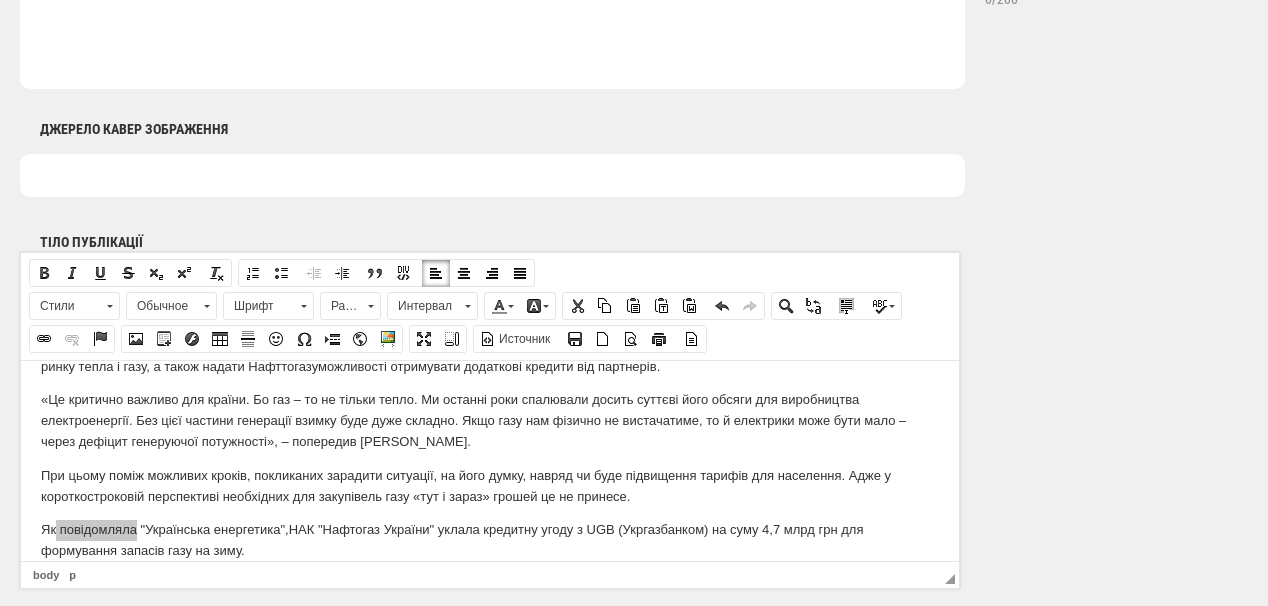 select on "http://" 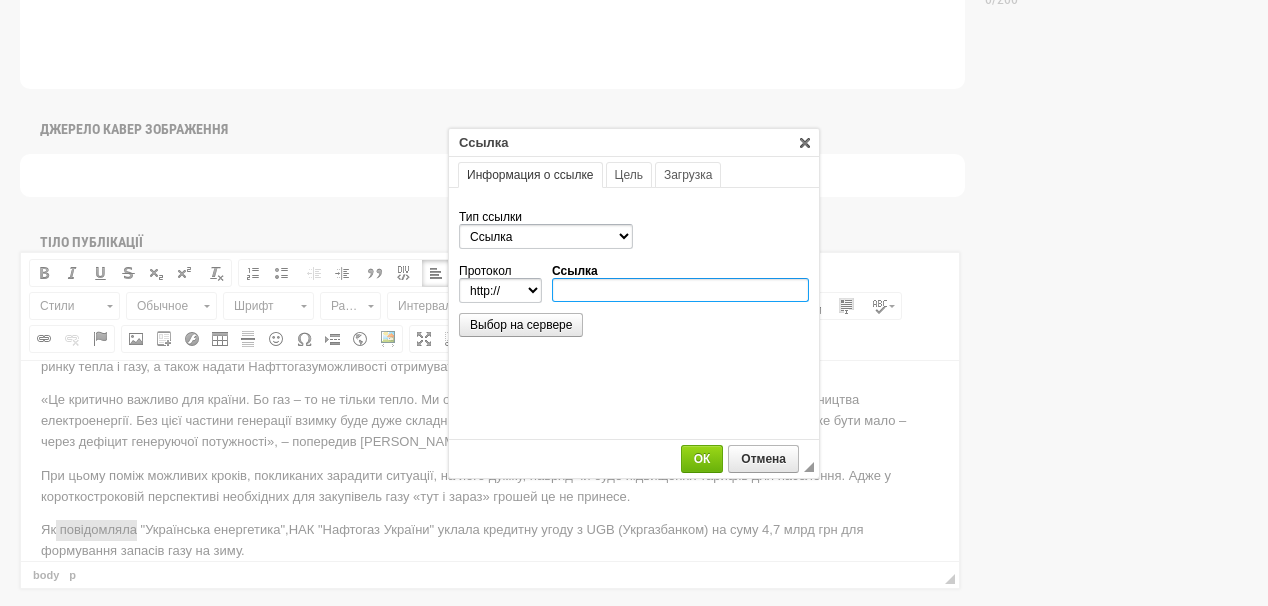 click on "Ссылка" at bounding box center (680, 290) 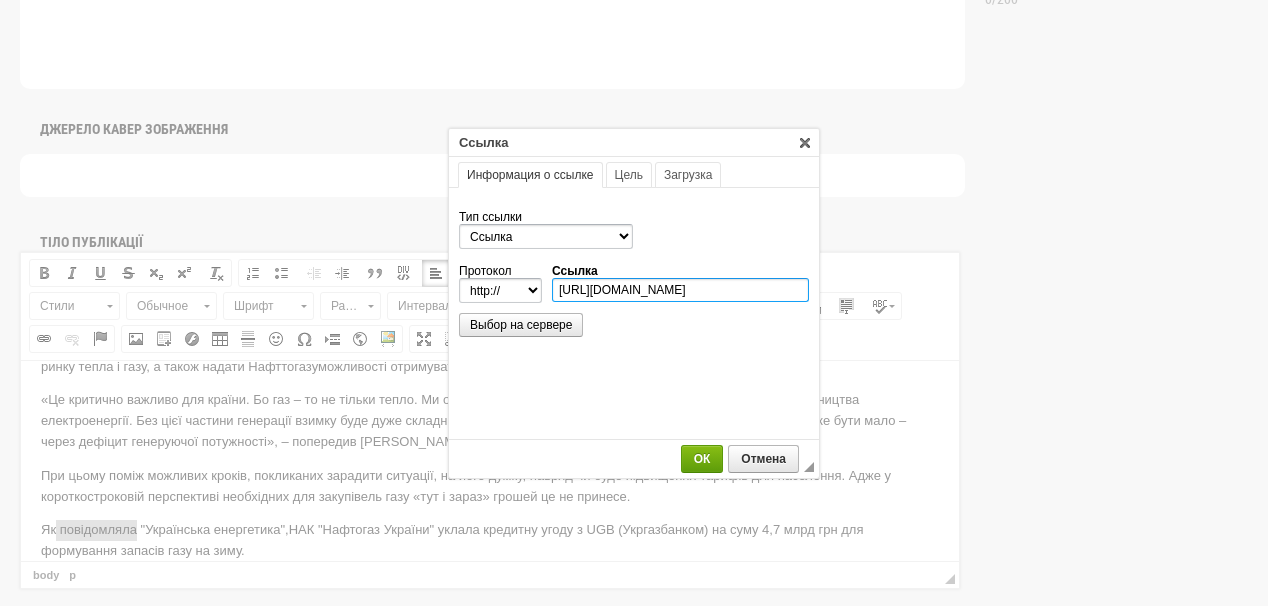 scroll, scrollTop: 0, scrollLeft: 231, axis: horizontal 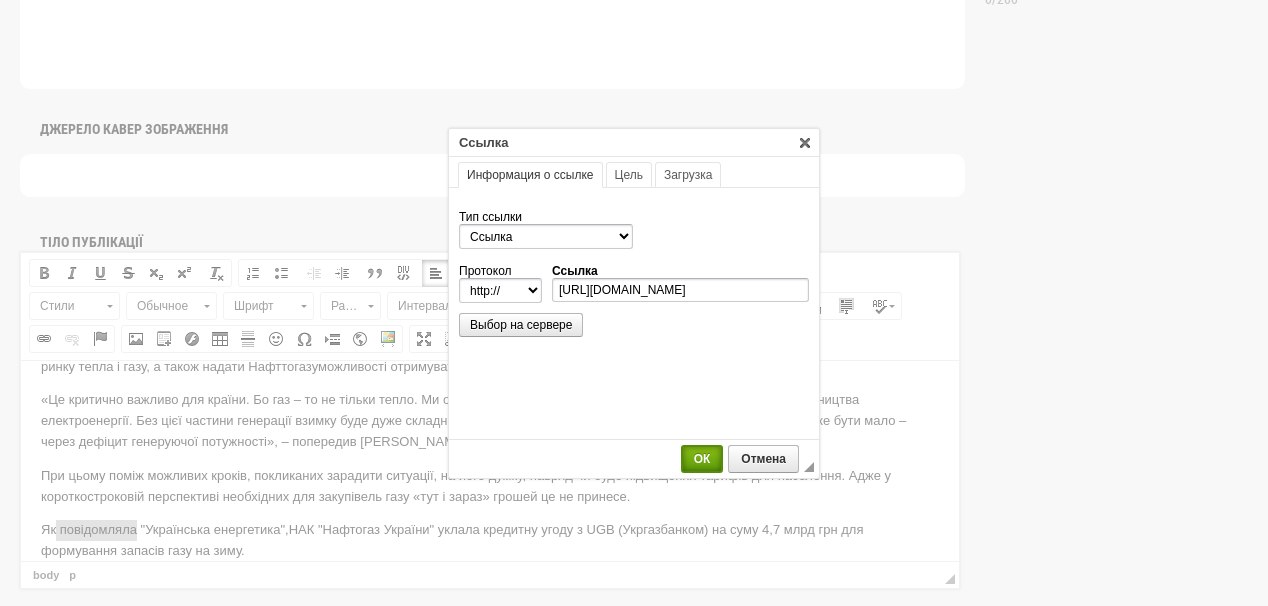 select on "https://" 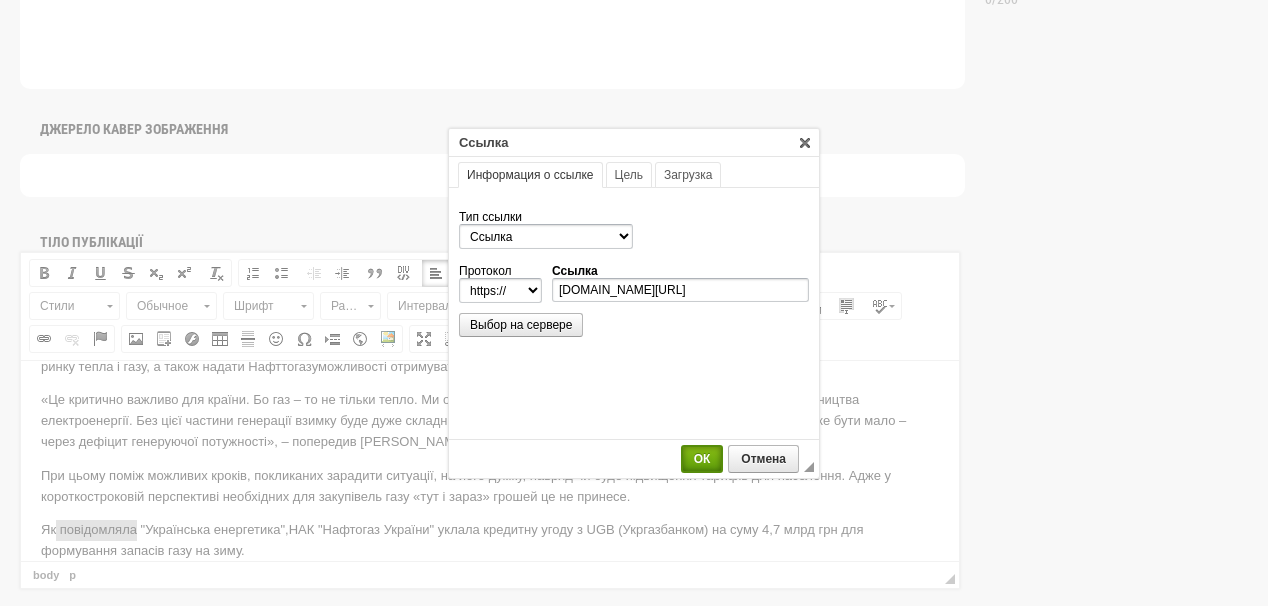 scroll, scrollTop: 0, scrollLeft: 0, axis: both 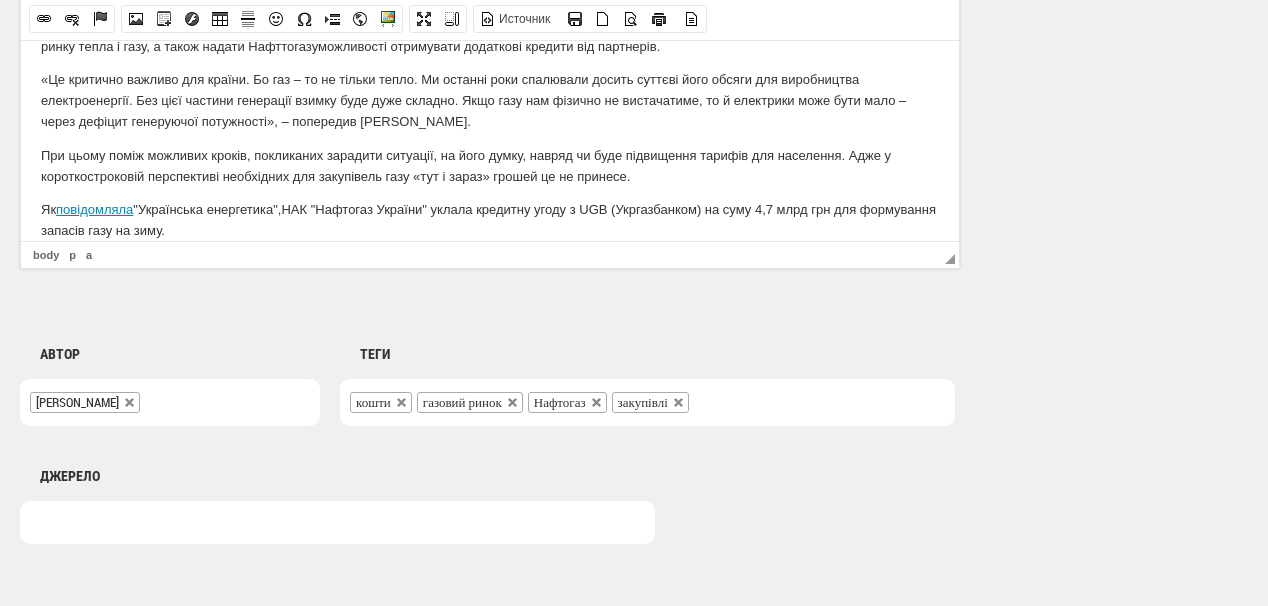 click on "Як  повідомляла  "Українська енергетика",  НАК "Нафтогаз України" уклала кредитну угоду з UGB (Укргазбанком) на суму 4,7 млрд грн для формування запасів газу на зиму." at bounding box center (490, 220) 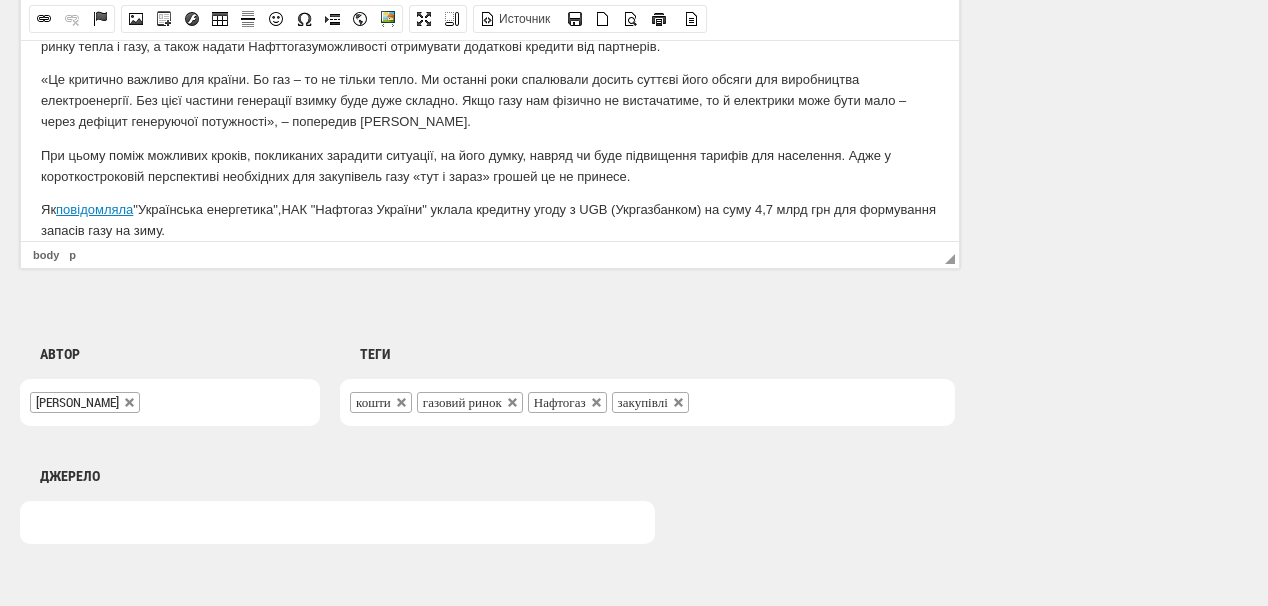 scroll, scrollTop: 466, scrollLeft: 0, axis: vertical 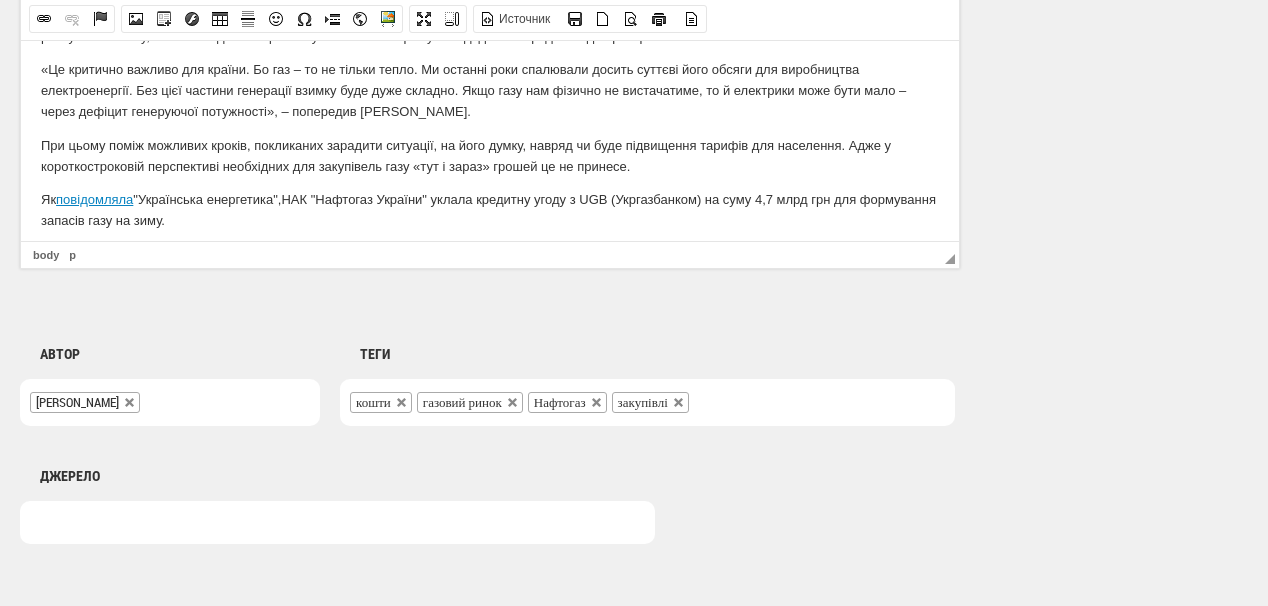 click on "Для того, щоб закупити необхідні для наступного опалювального періоду обсяги газу, НАК «Нафтогаз України» має додатково знайти щонайменше 1,5-2 млрд дол. Про це повідомив  директор Центру досліджень енергетики Олександр Харченко,  передає   Укрінформ . Він зауважив, що росіяни станнім часом активно атакують   газові родовища. Ліквідація наслідків цих ракетних і дронових ударів ведеться і вдень, і вночі. Але для того, щоб відновити усі пошкоджені потужності, потрібен час. До того ж, залишається доволі висока ймовірність нових атак. . Як  повідомляла" at bounding box center [490, -71] 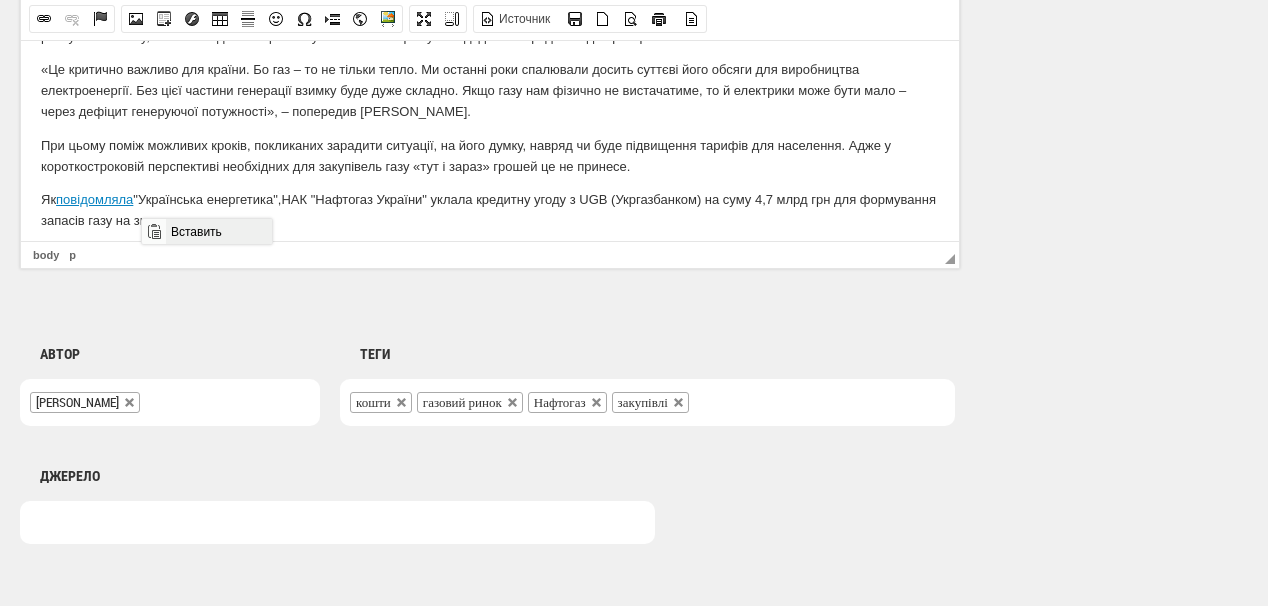 click on "Вставить" at bounding box center (218, 231) 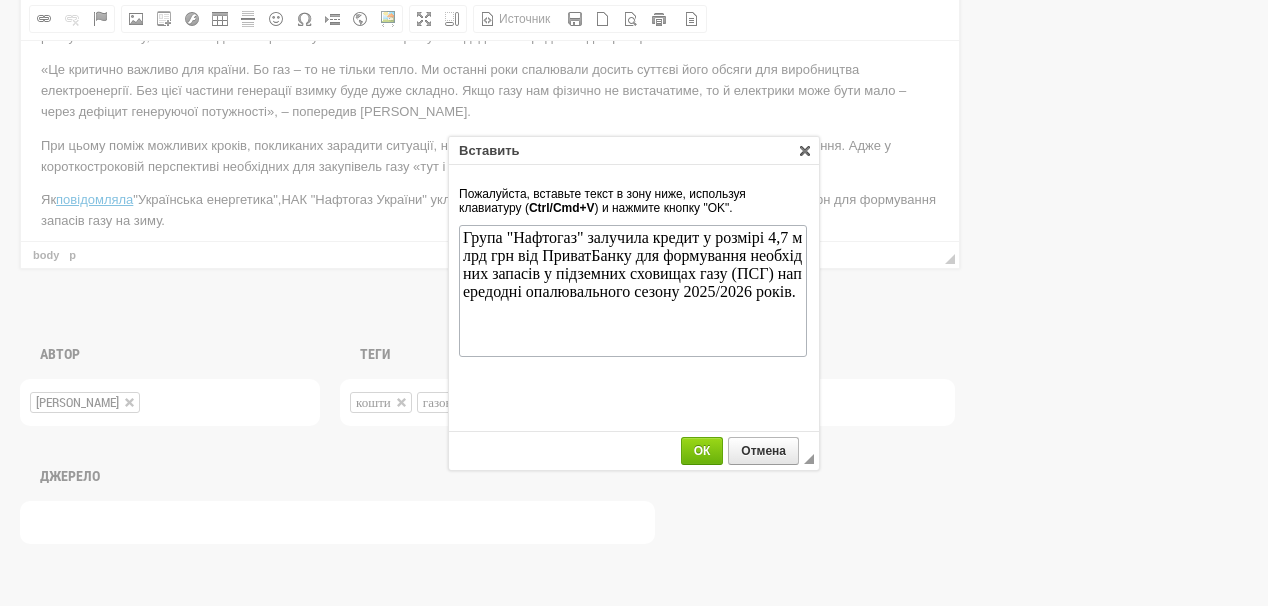 scroll, scrollTop: 0, scrollLeft: 0, axis: both 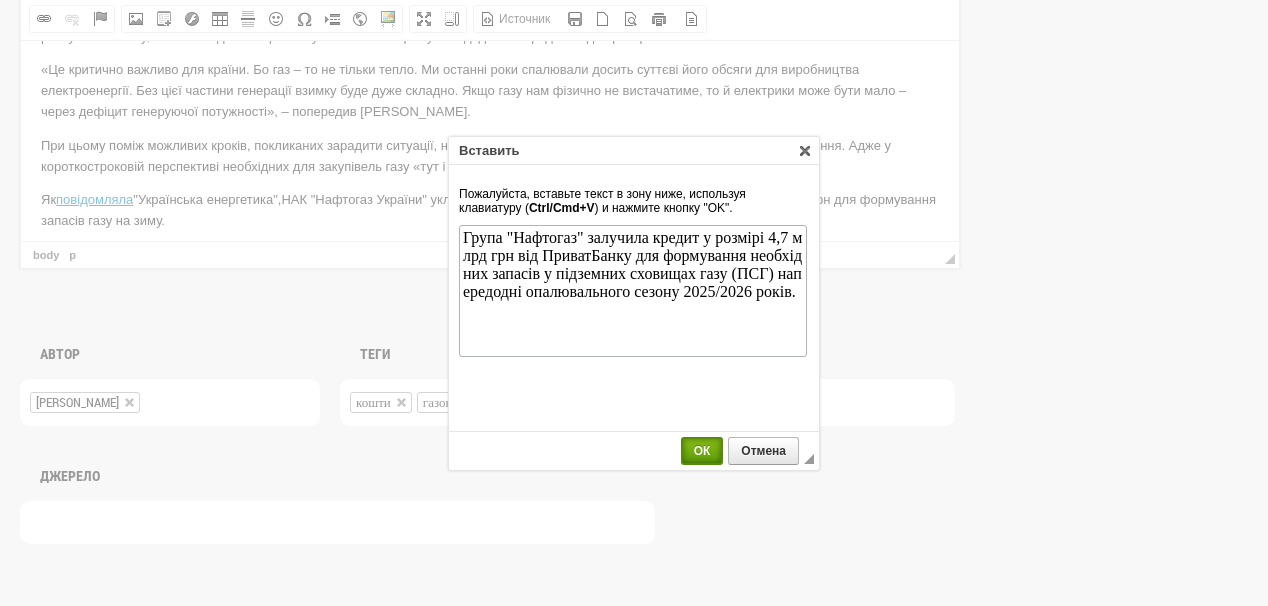 click on "ОК" at bounding box center (702, 451) 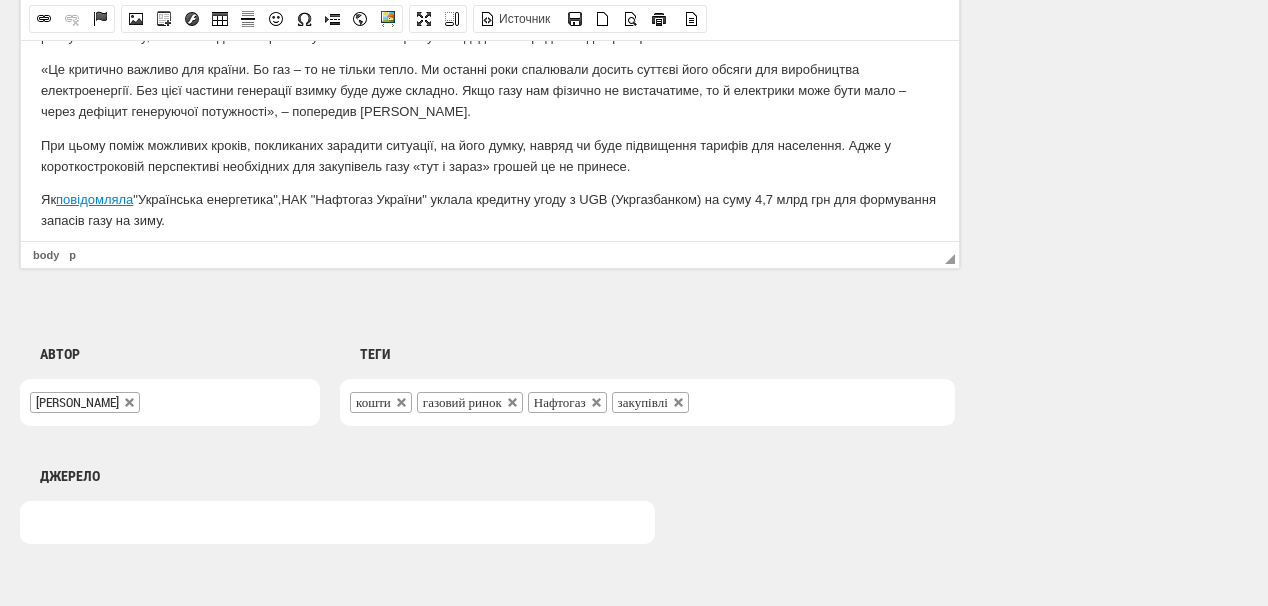 scroll, scrollTop: 487, scrollLeft: 0, axis: vertical 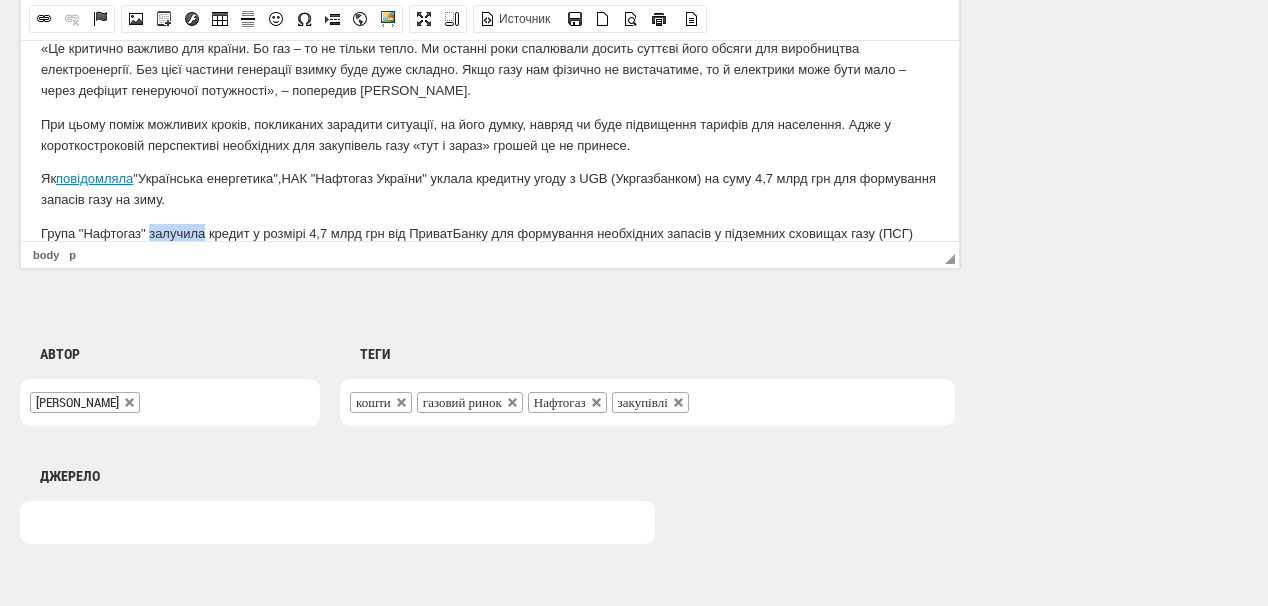 drag, startPoint x: 152, startPoint y: 212, endPoint x: 205, endPoint y: 211, distance: 53.009434 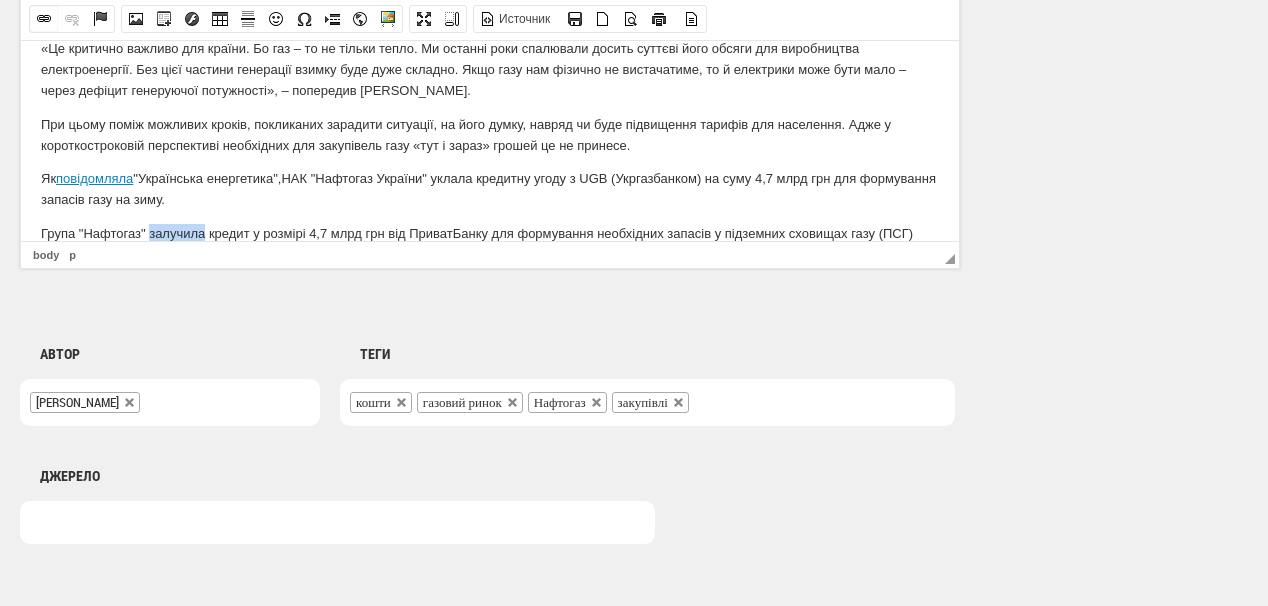 click at bounding box center (44, 19) 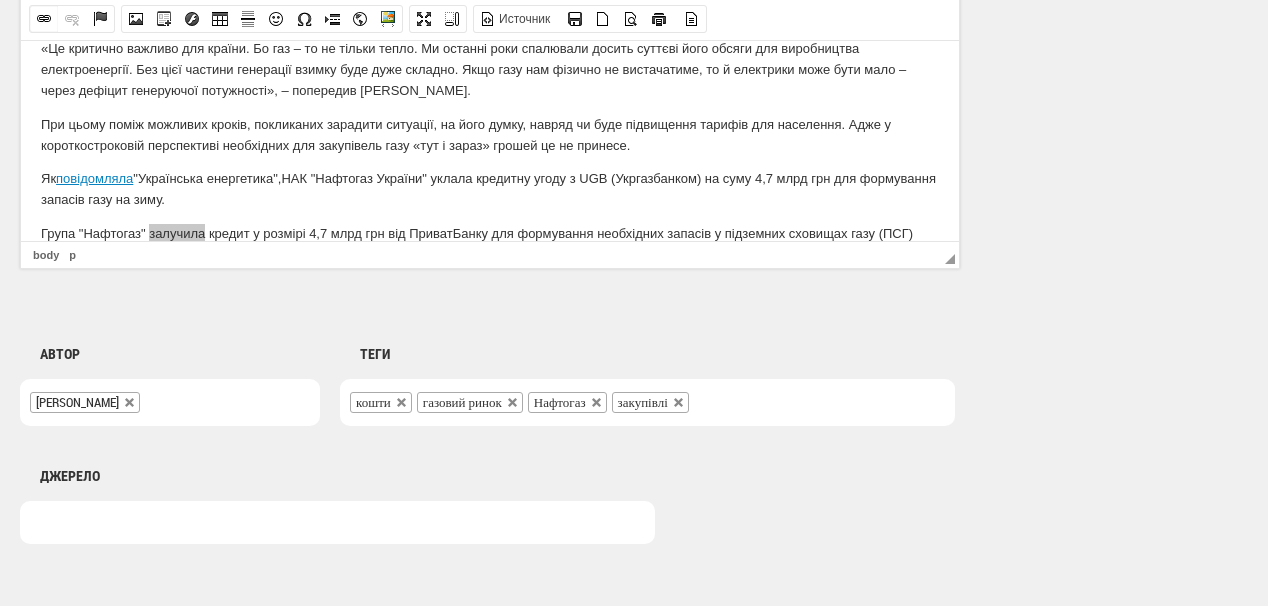 select on "http://" 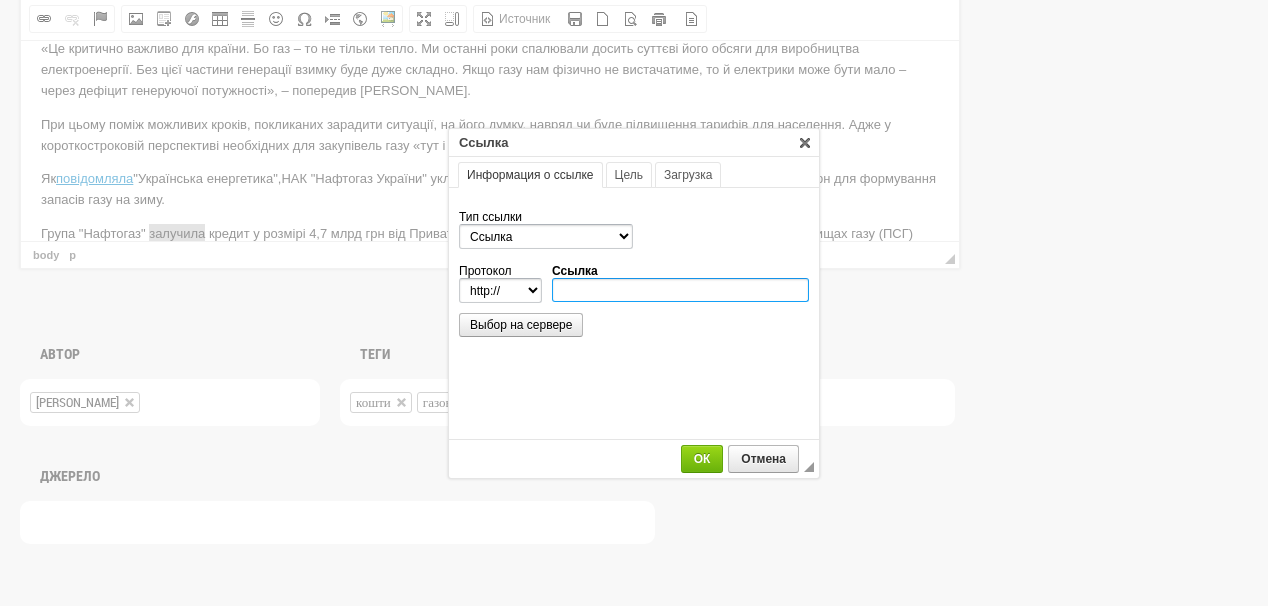 click on "Ссылка" at bounding box center (680, 290) 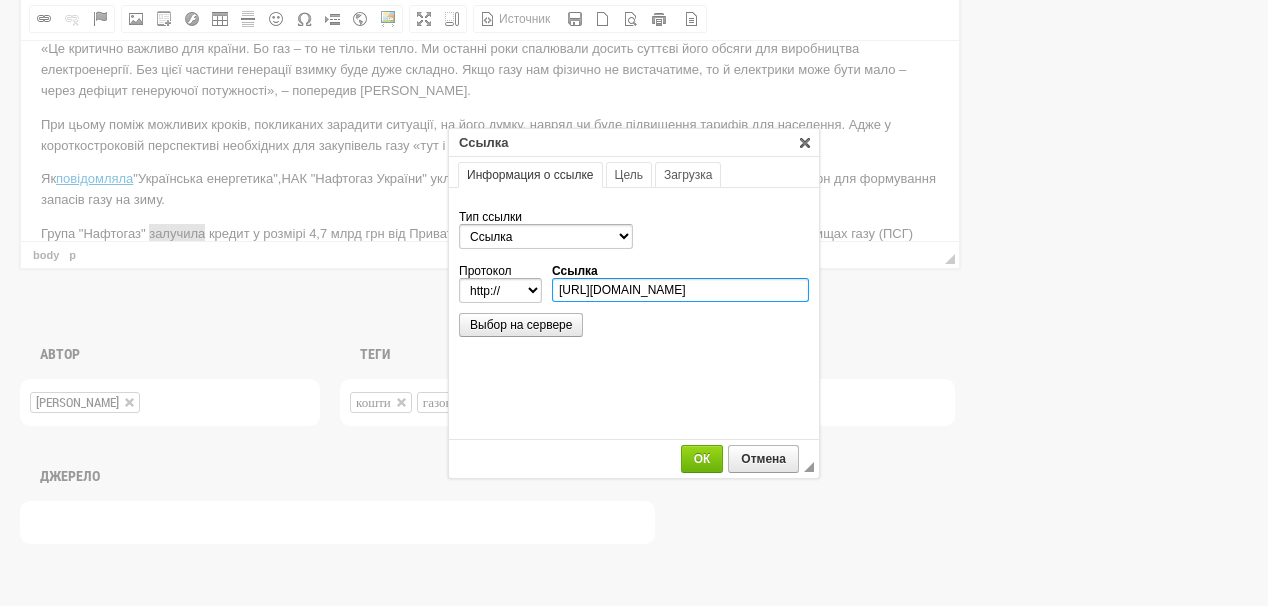 scroll, scrollTop: 0, scrollLeft: 249, axis: horizontal 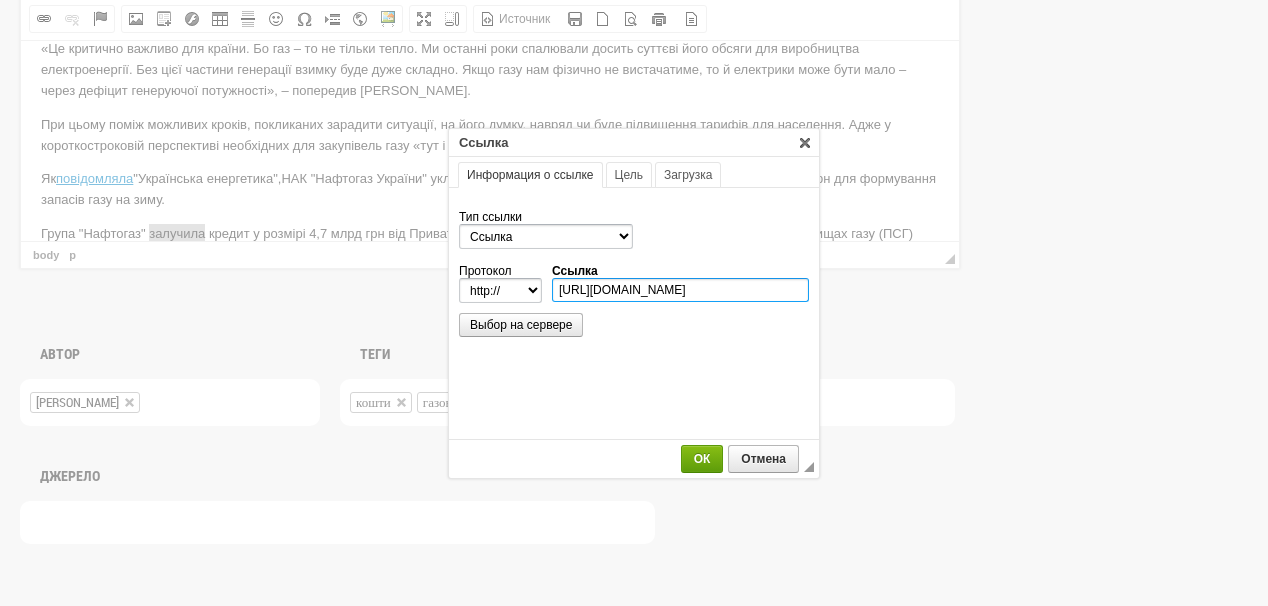 type on "https://ua-energy.org/uk/posts/hrupa-naftohaz-zaluchyla-47-mlrd-hrn-kredytu-vid-pryvatbanku" 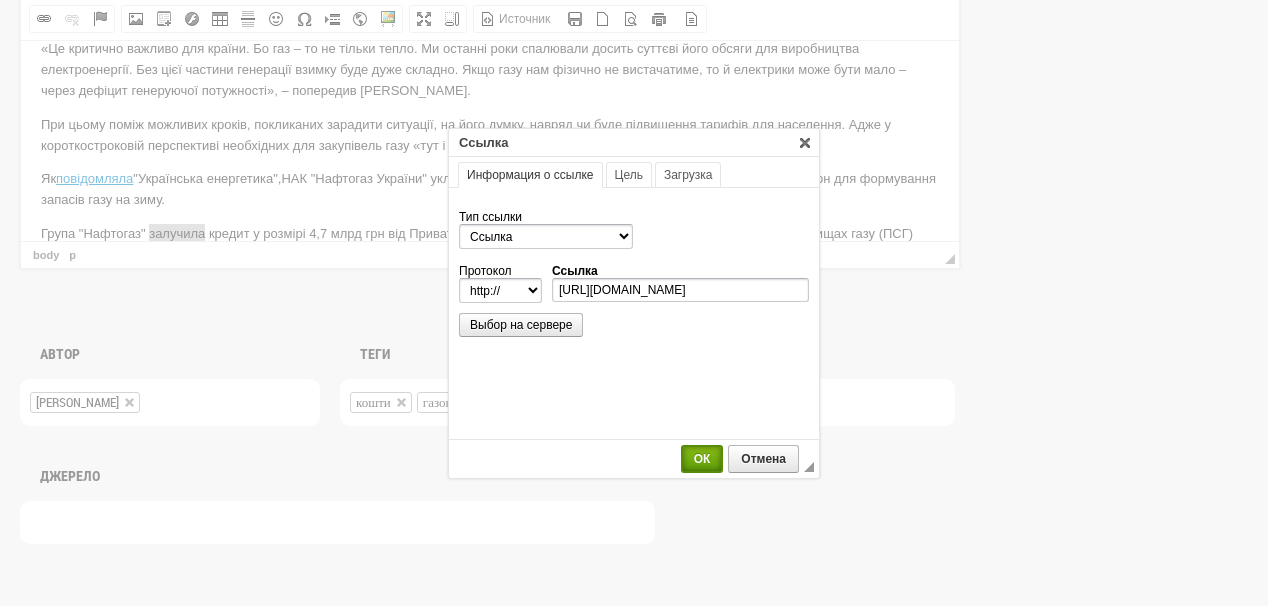 select on "https://" 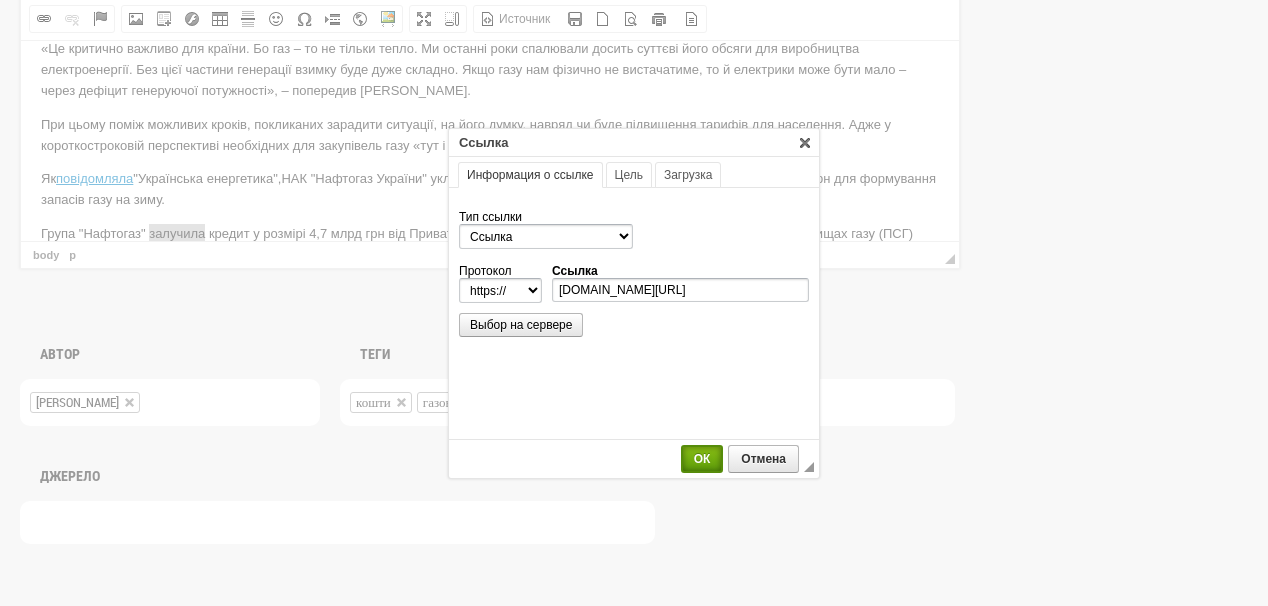 scroll, scrollTop: 0, scrollLeft: 0, axis: both 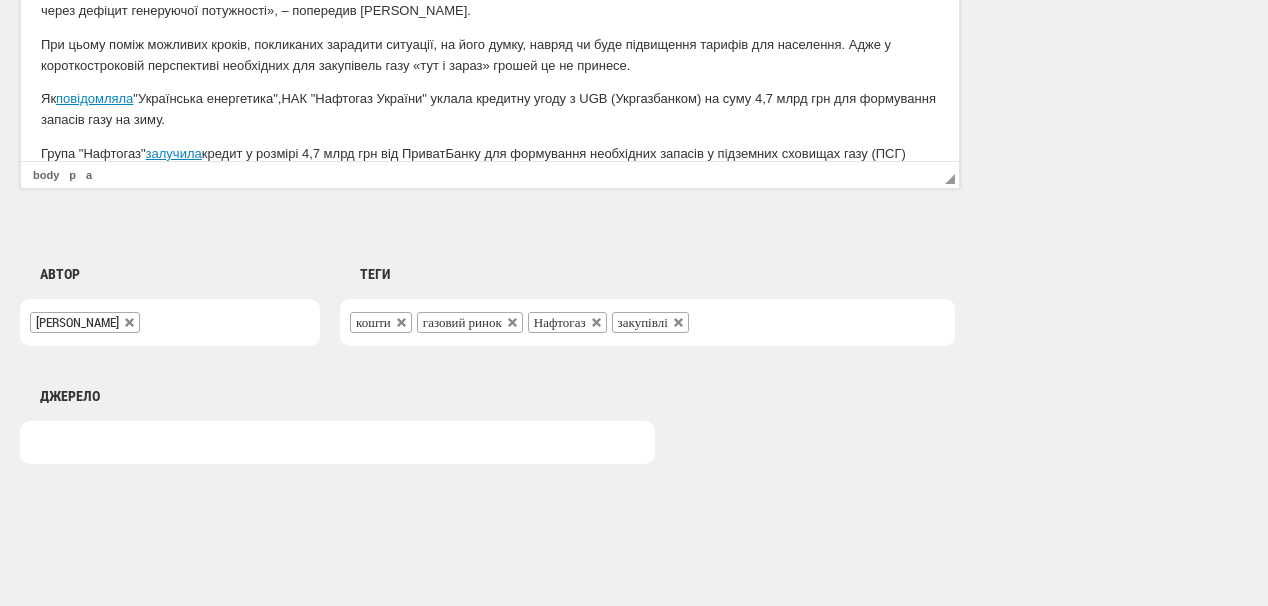click on "Група "Нафтогаз"  залучила  кредит у розмірі 4,7 млрд грн від ПриватБанку для формування необхідних запасів у підземних сховищах газу (ПСГ) напередодні опалювального сезону 2025/2026 років." at bounding box center (490, 165) 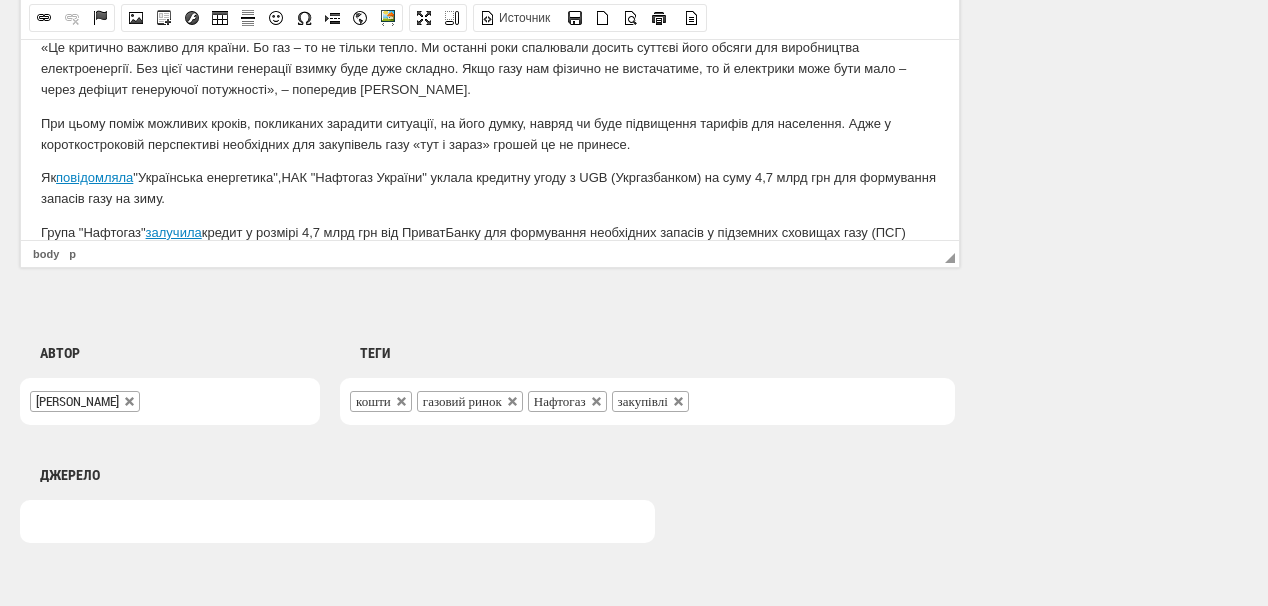 scroll, scrollTop: 1395, scrollLeft: 0, axis: vertical 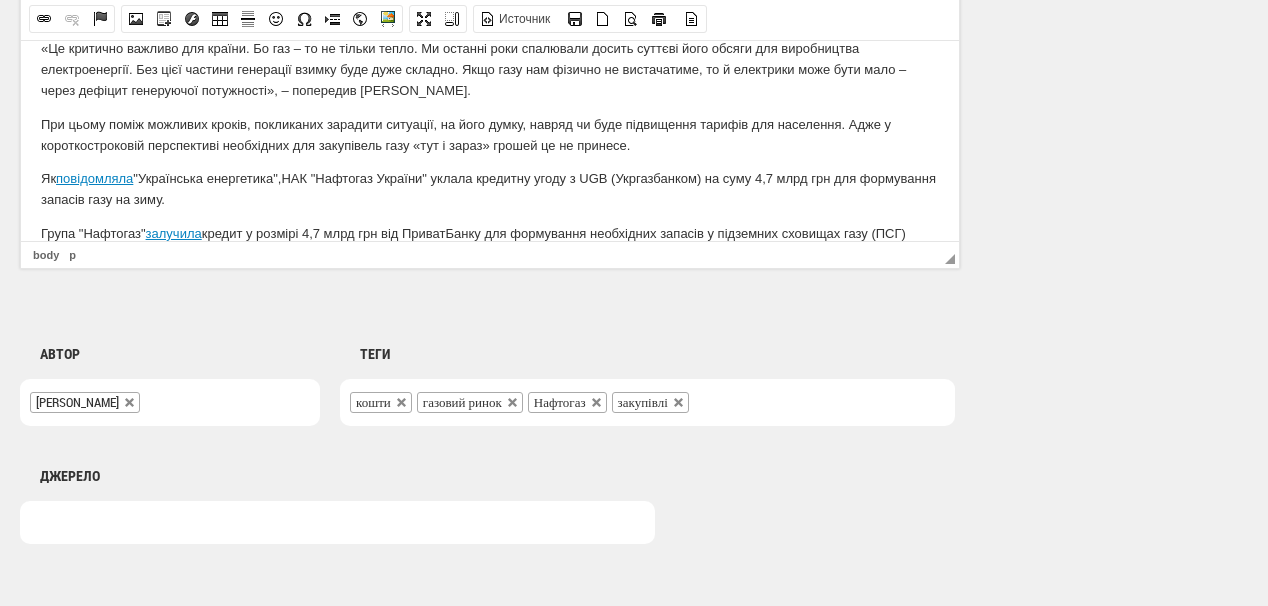 click at bounding box center [706, 400] 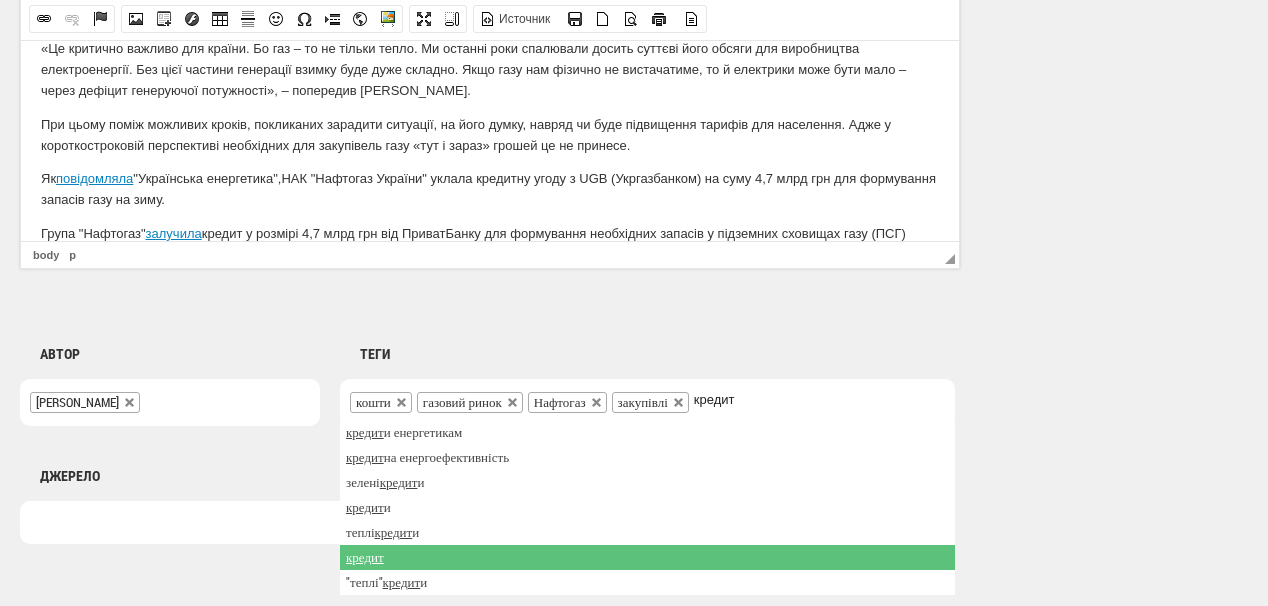 type on "кредит" 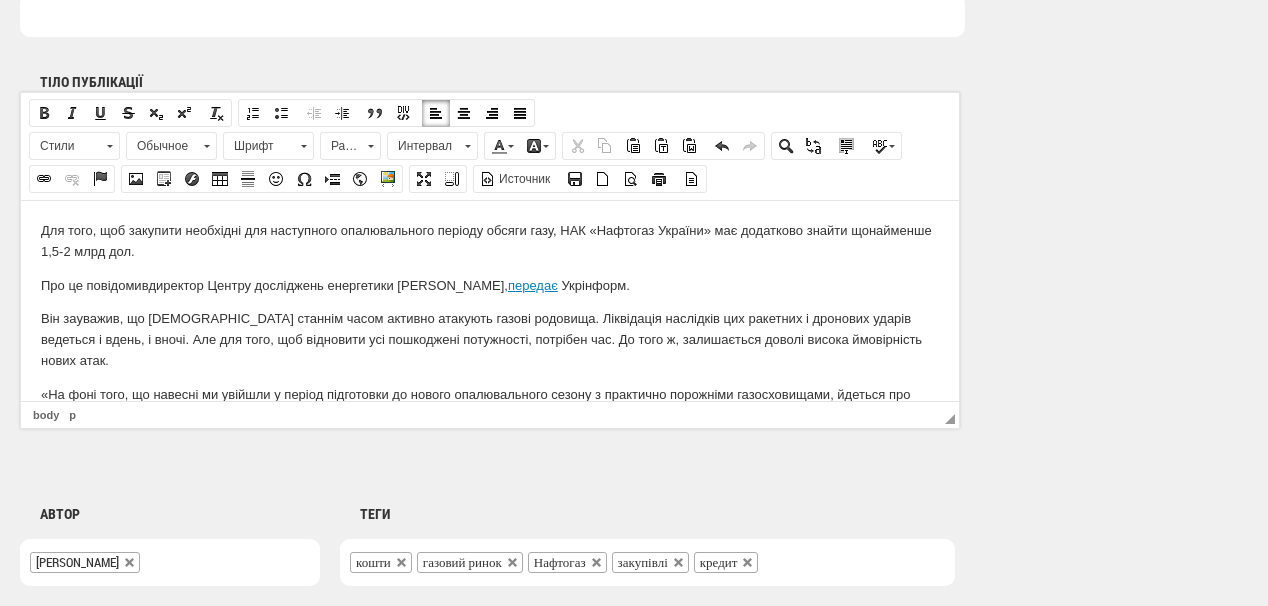 scroll, scrollTop: 80, scrollLeft: 0, axis: vertical 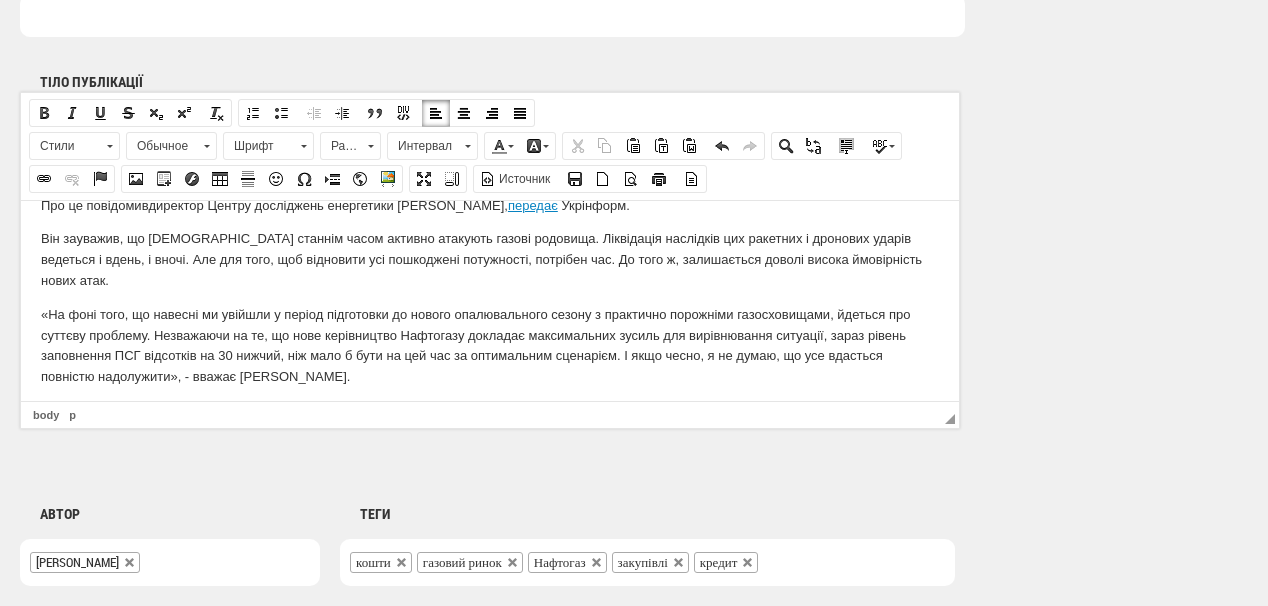 click on "«На фоні того, що навесні ми увійшли у період підготовки до нового опалювального сезону з практично порожніми газосховищами, йдеться про суттєву проблему. Незважаючи на те, що нове керівництво Нафтогазу докладає максимальних зусиль для вирівнювання ситуації, зараз рівень заповнення ПСГ відсотків на 30 нижчий, ніж мало б бути на цей час за оптимальним сценарієм. І якщо чесно, я не думаю, що усе вдасться повністю надолужити», - вважає Харченко." at bounding box center (490, 345) 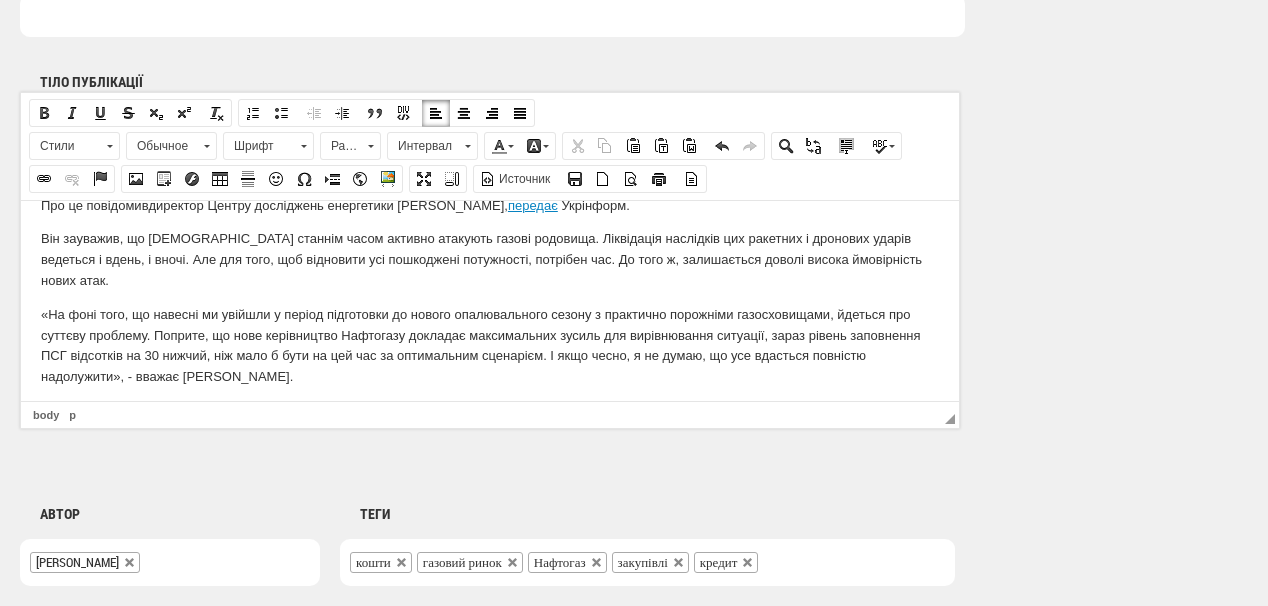 click on "«На фоні того, що навесні ми увійшли у період підготовки до нового опалювального сезону з практично порожніми газосховищами, йдеться про суттєву проблему. Попри  те, що нове керівництво Нафтогазу докладає максимальних зусиль для вирівнювання ситуації, зараз рівень заповнення ПСГ відсотків на 30 нижчий, ніж мало б бути на цей час за оптимальним сценарієм. І якщо чесно, я не думаю, що усе вдасться повністю надолужити», - вважає Харченко." at bounding box center (490, 345) 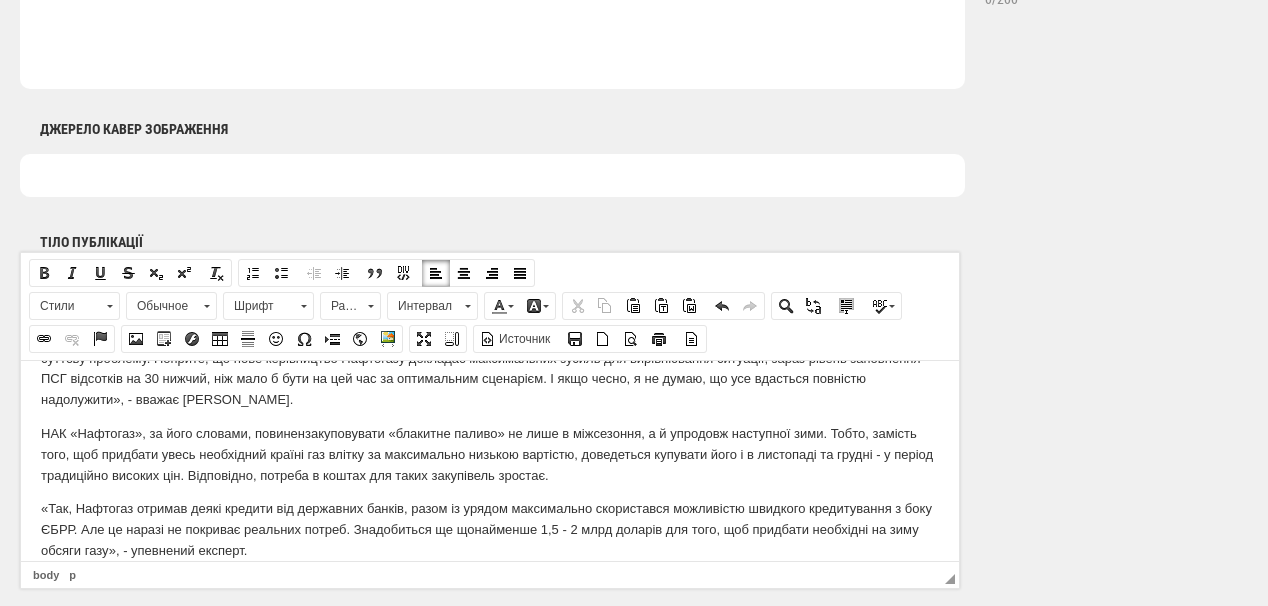 scroll, scrollTop: 240, scrollLeft: 0, axis: vertical 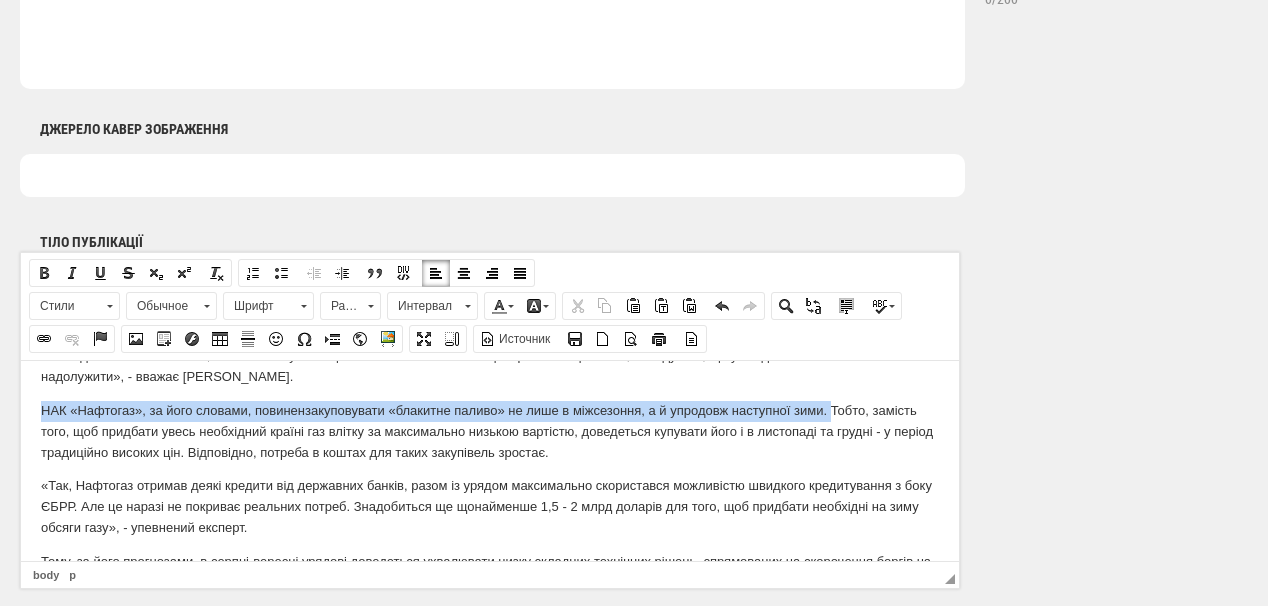 drag, startPoint x: 40, startPoint y: 387, endPoint x: 781, endPoint y: 391, distance: 741.0108 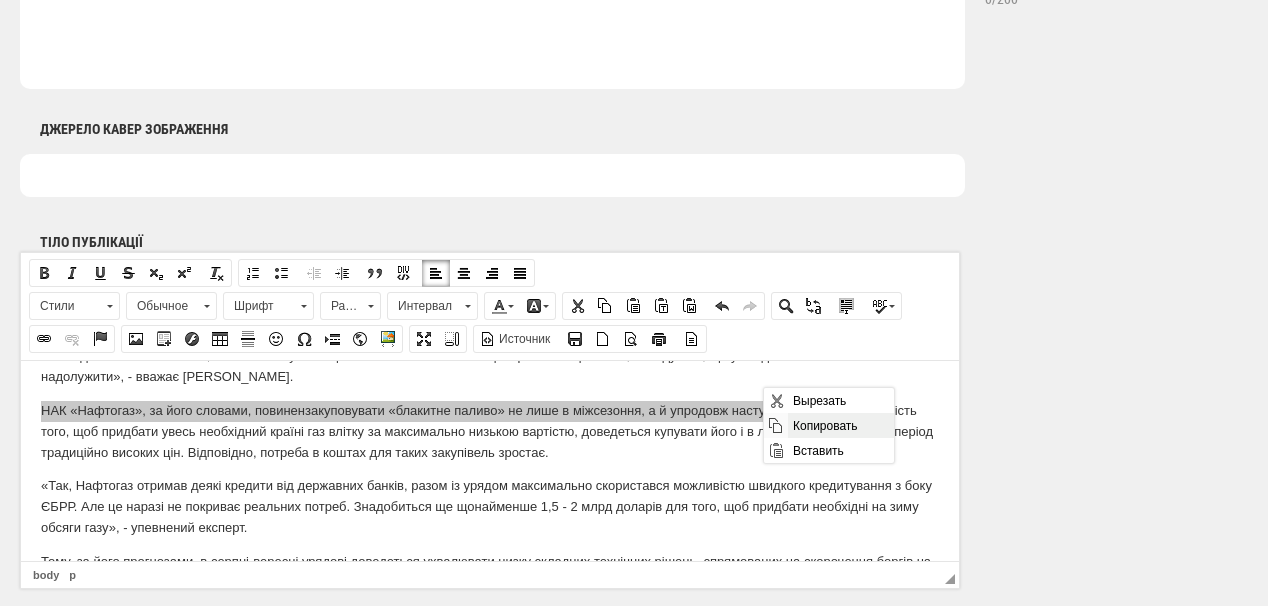 drag, startPoint x: 818, startPoint y: 427, endPoint x: 1459, endPoint y: 400, distance: 641.5684 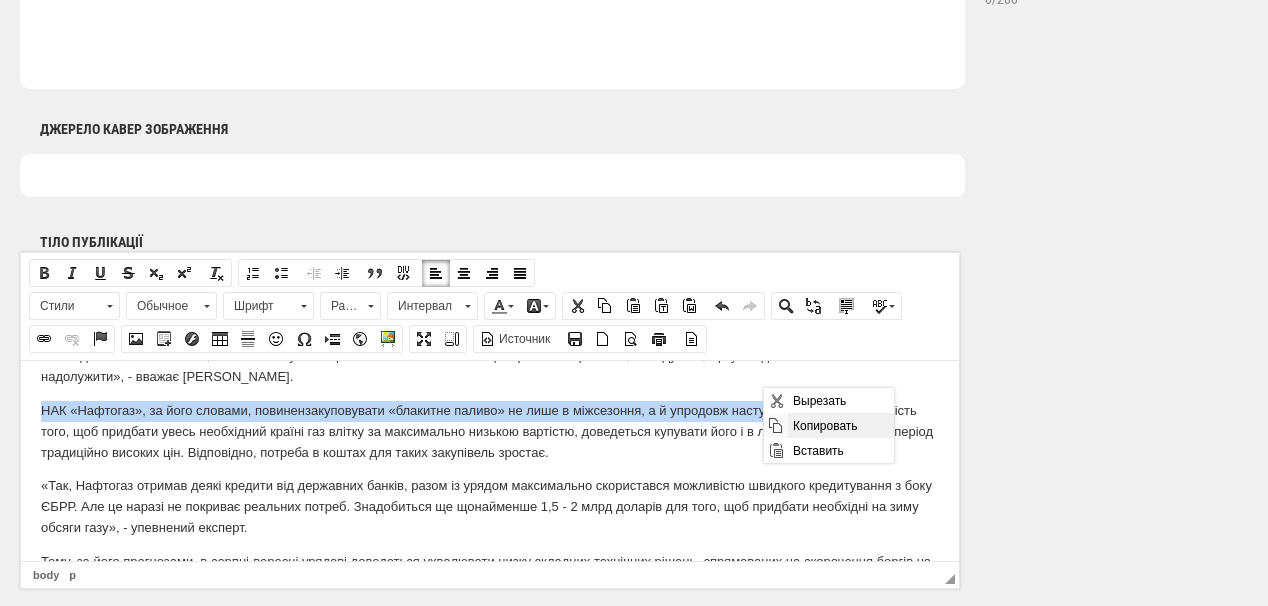 copy on "НАК «Нафтогаз», за його словами, повинен  закуповувати «блакитне паливо» не лише в міжсезоння, а й упродовж наступної зими." 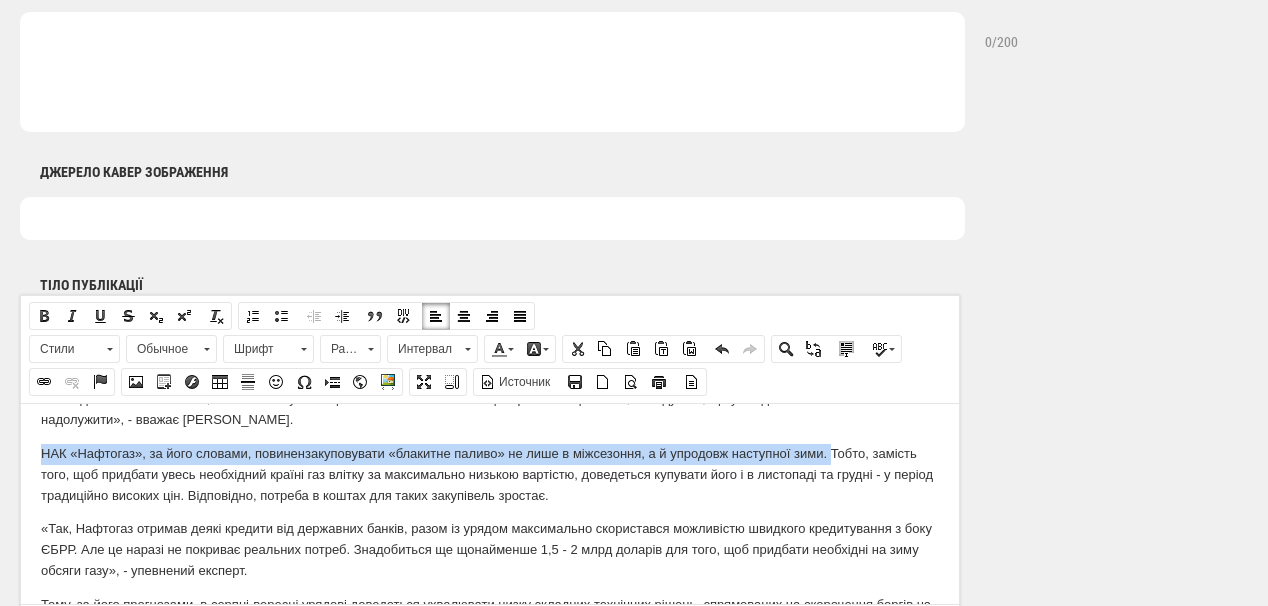 scroll, scrollTop: 995, scrollLeft: 0, axis: vertical 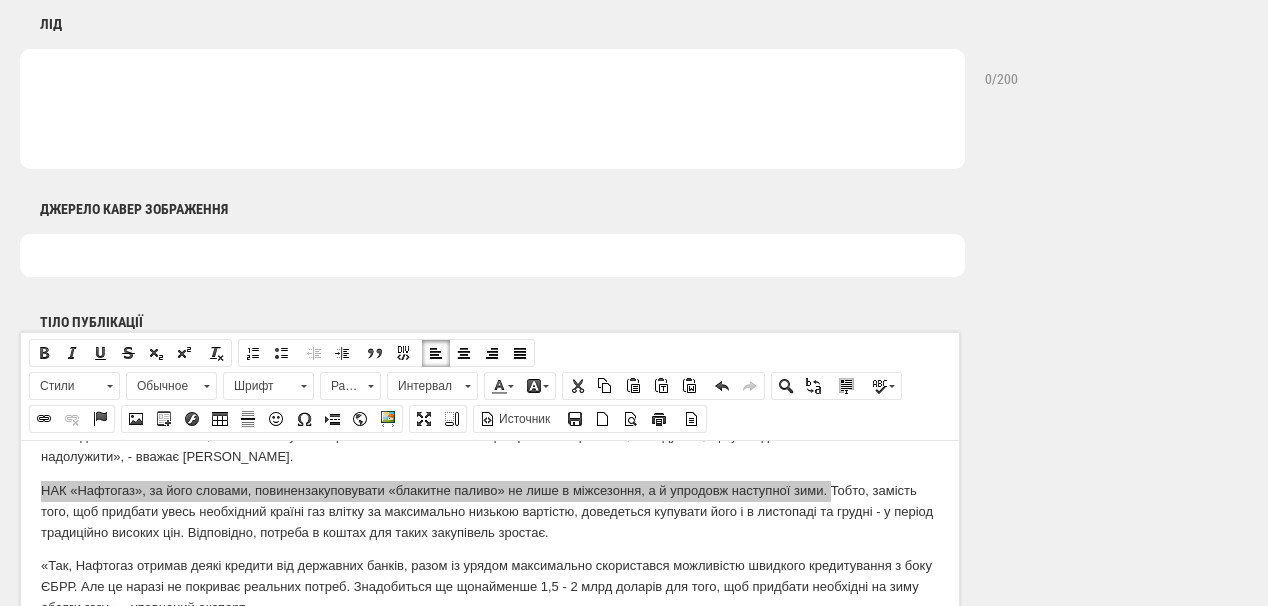 click at bounding box center (492, 109) 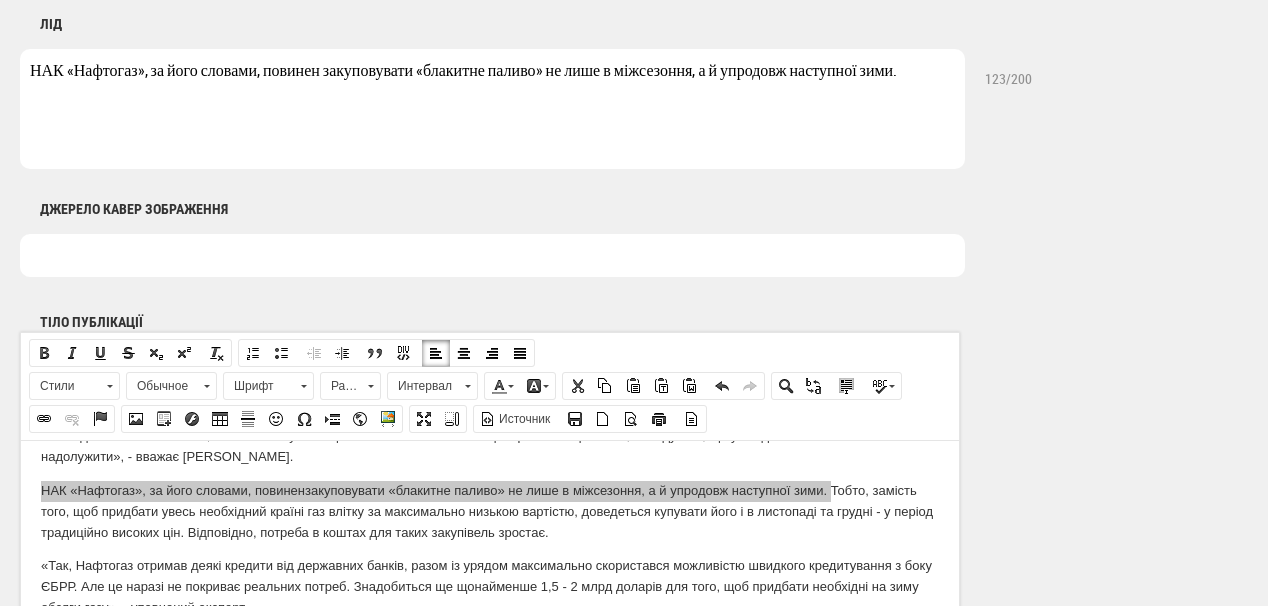 drag, startPoint x: 150, startPoint y: 69, endPoint x: 268, endPoint y: 80, distance: 118.511604 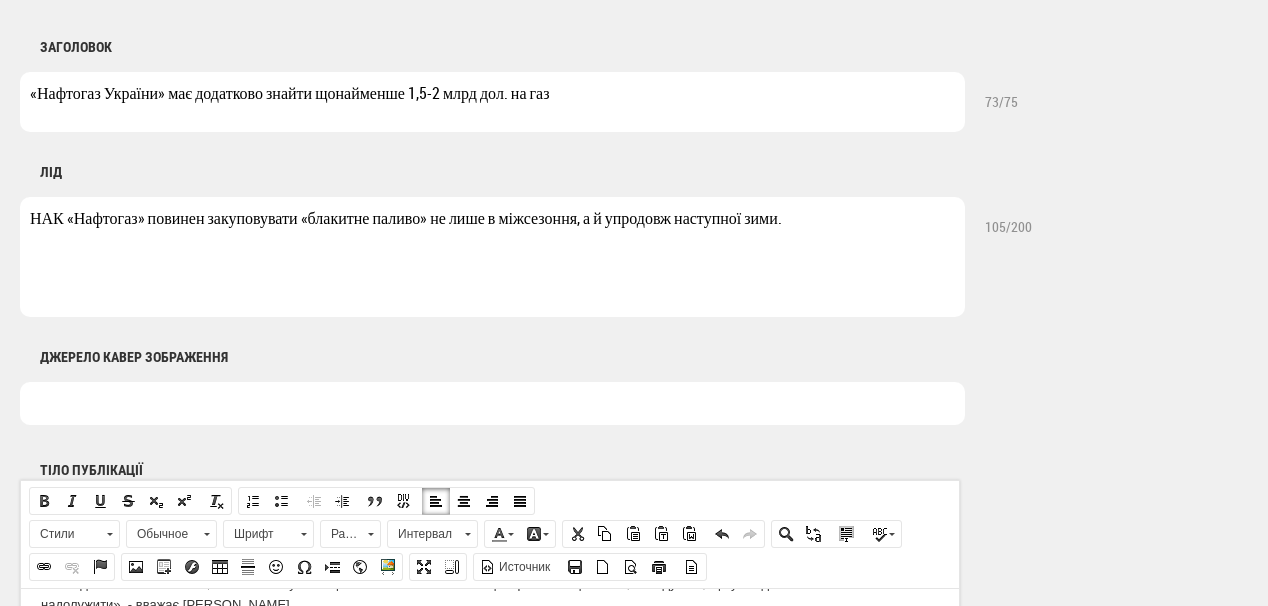 scroll, scrollTop: 835, scrollLeft: 0, axis: vertical 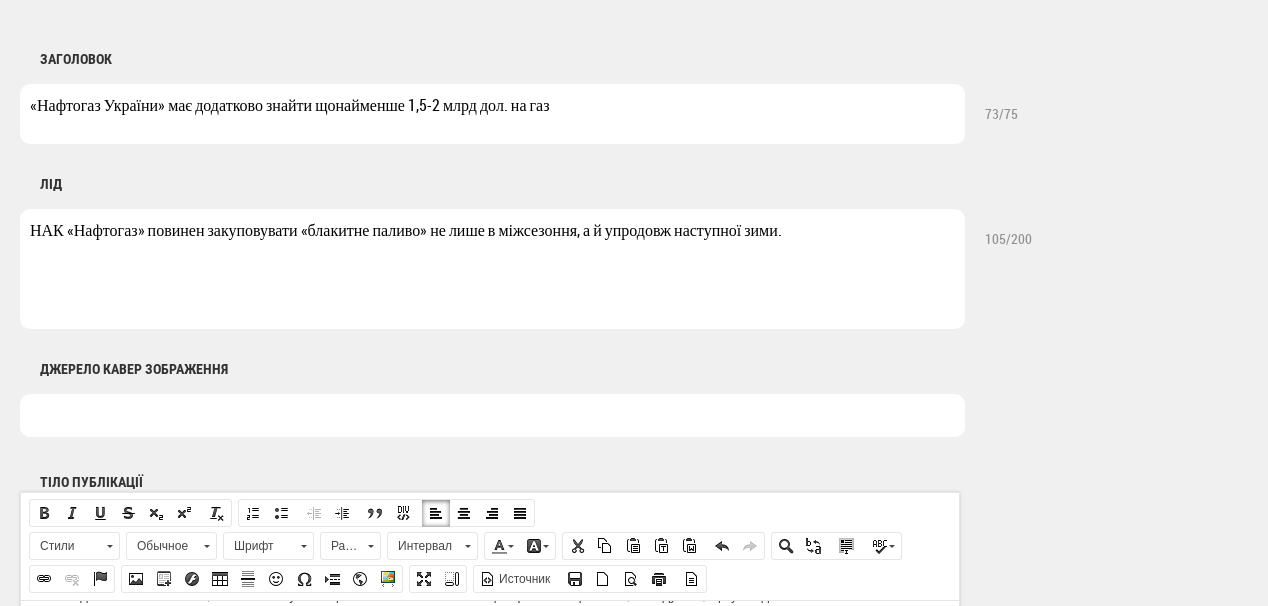 click on "НАК «Нафтогаз» повинен закуповувати «блакитне паливо» не лише в міжсезоння, а й упродовж наступної зими." at bounding box center [492, 269] 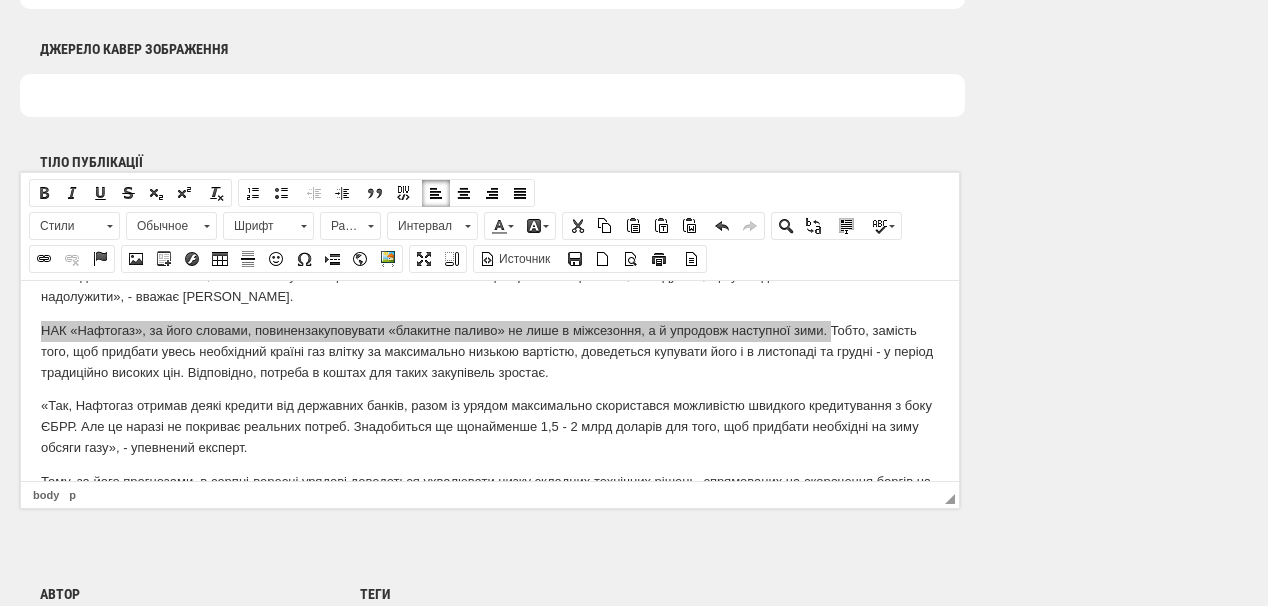 scroll, scrollTop: 1235, scrollLeft: 0, axis: vertical 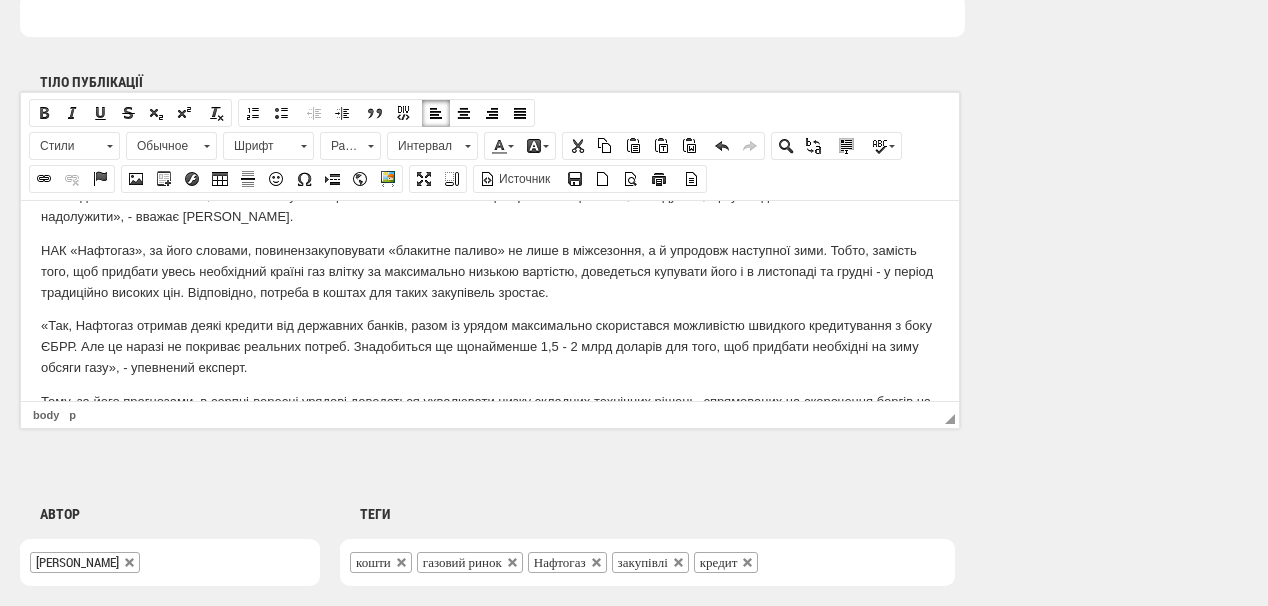 click on "«Так, Нафтогаз отримав деякі кредити від державних банків, разом із урядом максимально скористався можливістю швидкого кредитування з боку ЄБРР. Але це наразі не покриває реальних потреб. Знадобиться ще щонайменше 1,5 - 2 млрд доларів для того, щоб придбати необхідні на зиму обсяги газу», - упевнений експерт ." at bounding box center [490, 346] 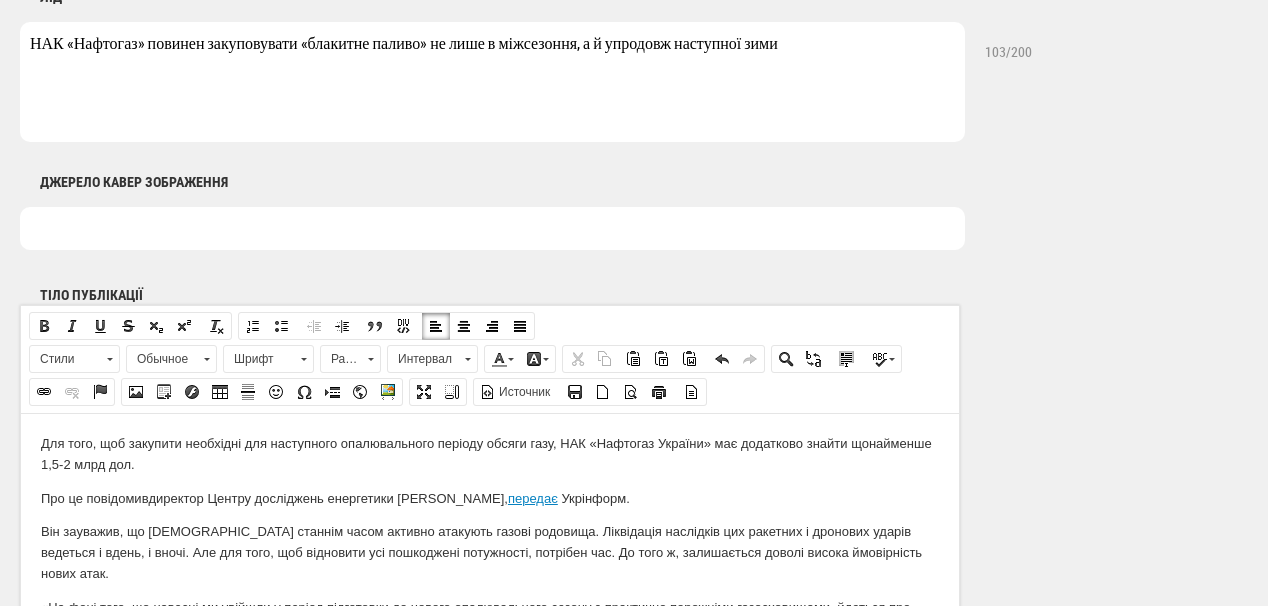 scroll, scrollTop: 995, scrollLeft: 0, axis: vertical 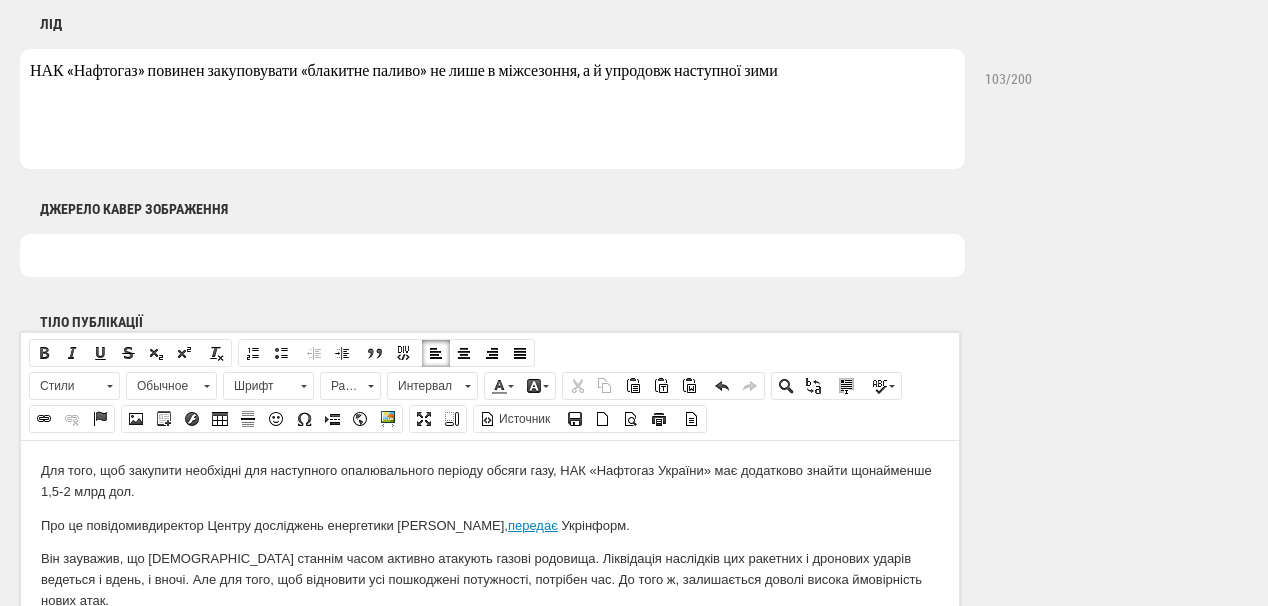click on "НАК «Нафтогаз» повинен закуповувати «блакитне паливо» не лише в міжсезоння, а й упродовж наступної зими" at bounding box center (492, 109) 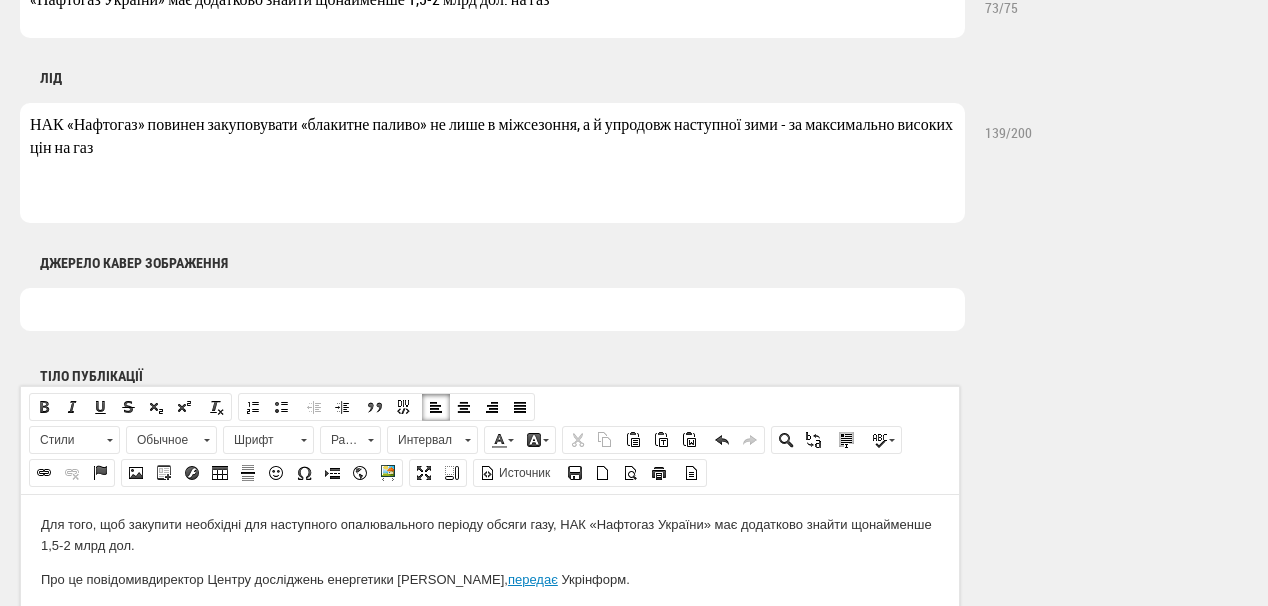 scroll, scrollTop: 915, scrollLeft: 0, axis: vertical 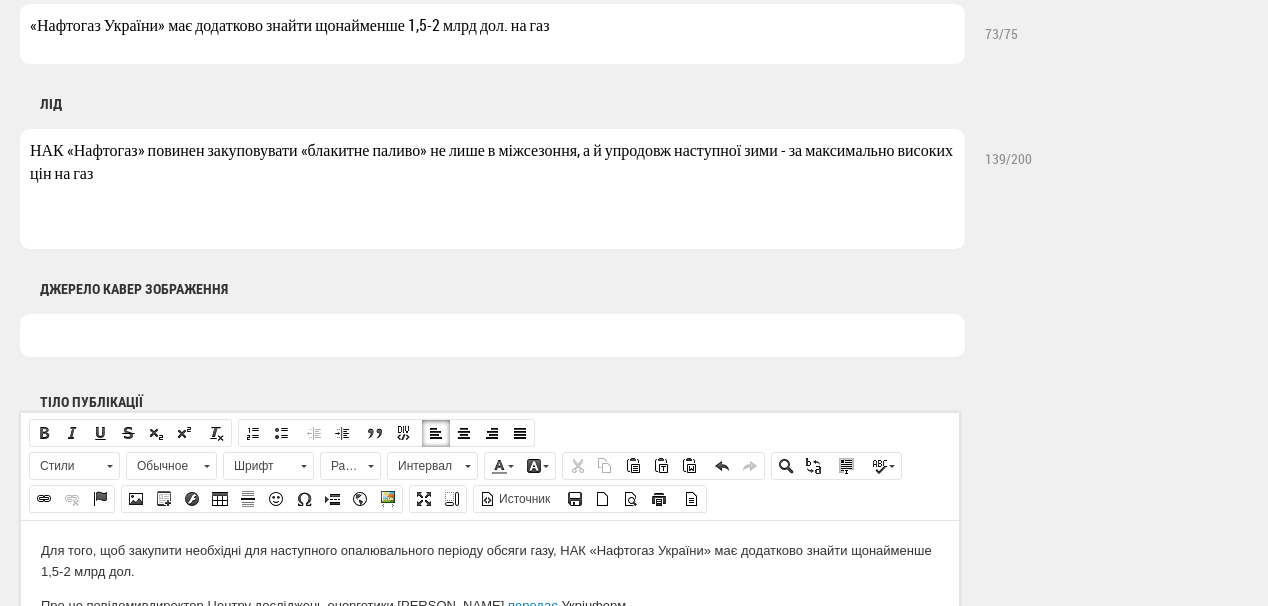 type on "НАК «Нафтогаз» повинен закуповувати «блакитне паливо» не лише в міжсезоння, а й упродовж наступної зими - за максимально високих цін на газ" 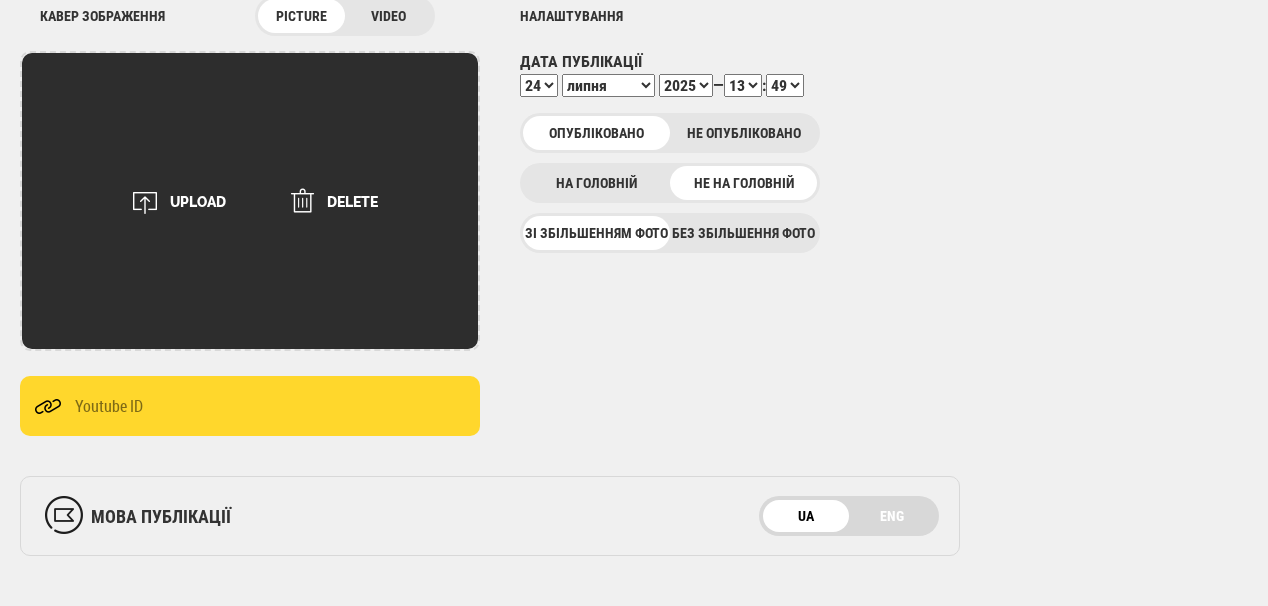 scroll, scrollTop: 275, scrollLeft: 0, axis: vertical 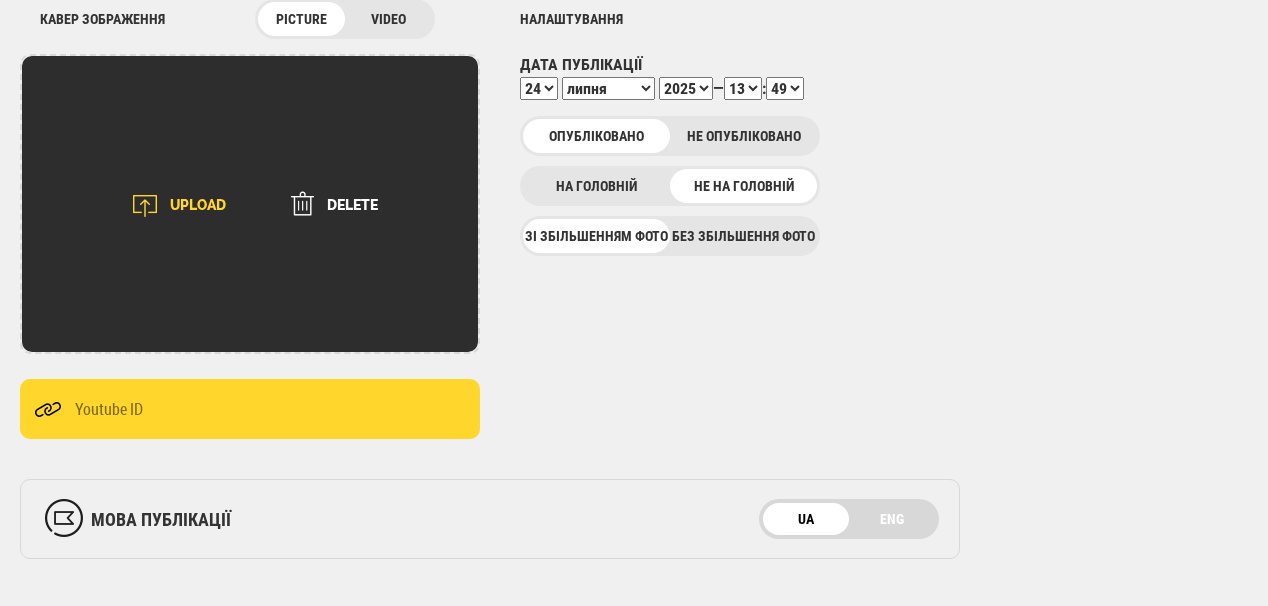 click on "UPLOAD" at bounding box center (172, 206) 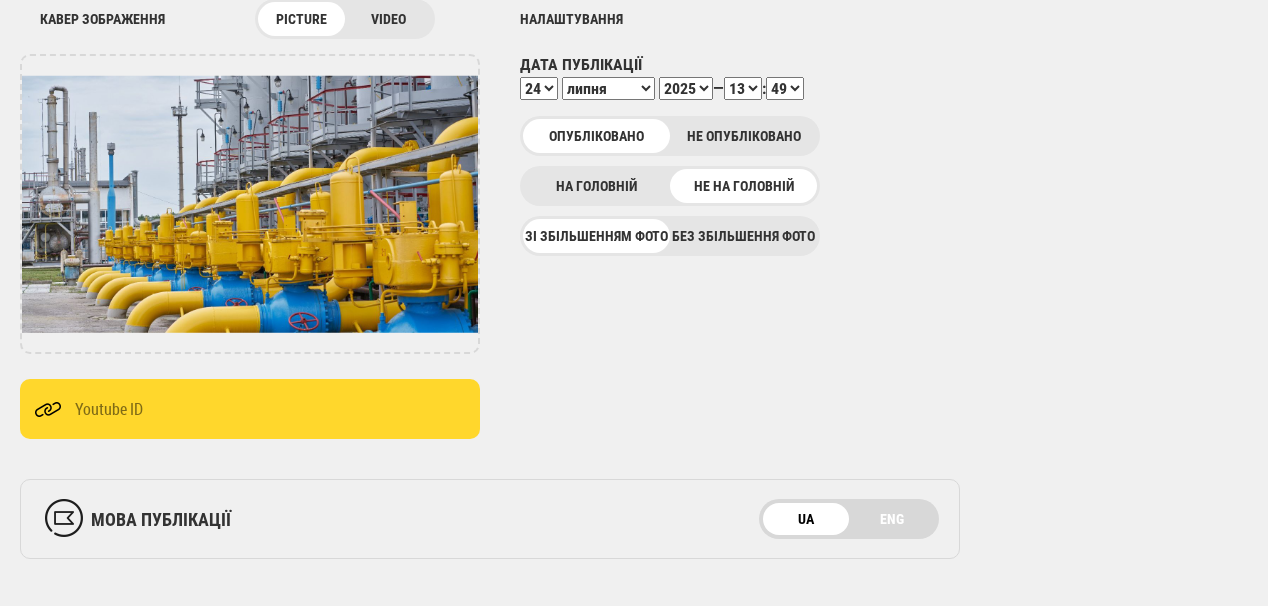 click on "00
01
02
03
04
05
06
07
08
09
10
11
12
13
14
15
16
17
18
19
20
21
22
23" at bounding box center (743, 88) 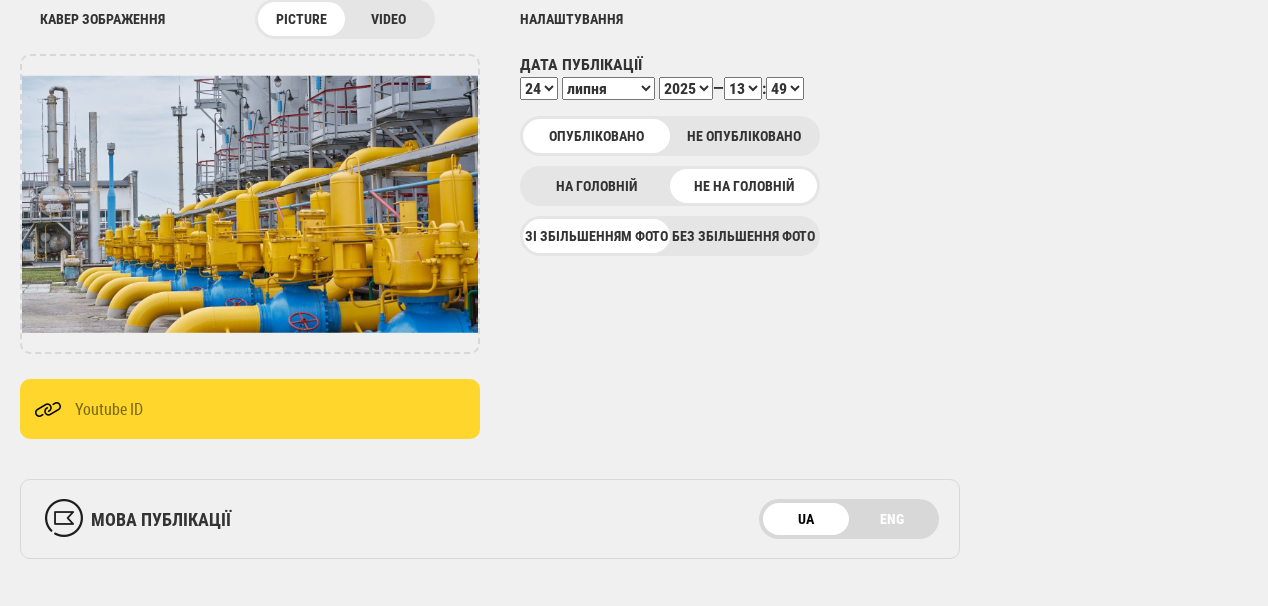 select on "15" 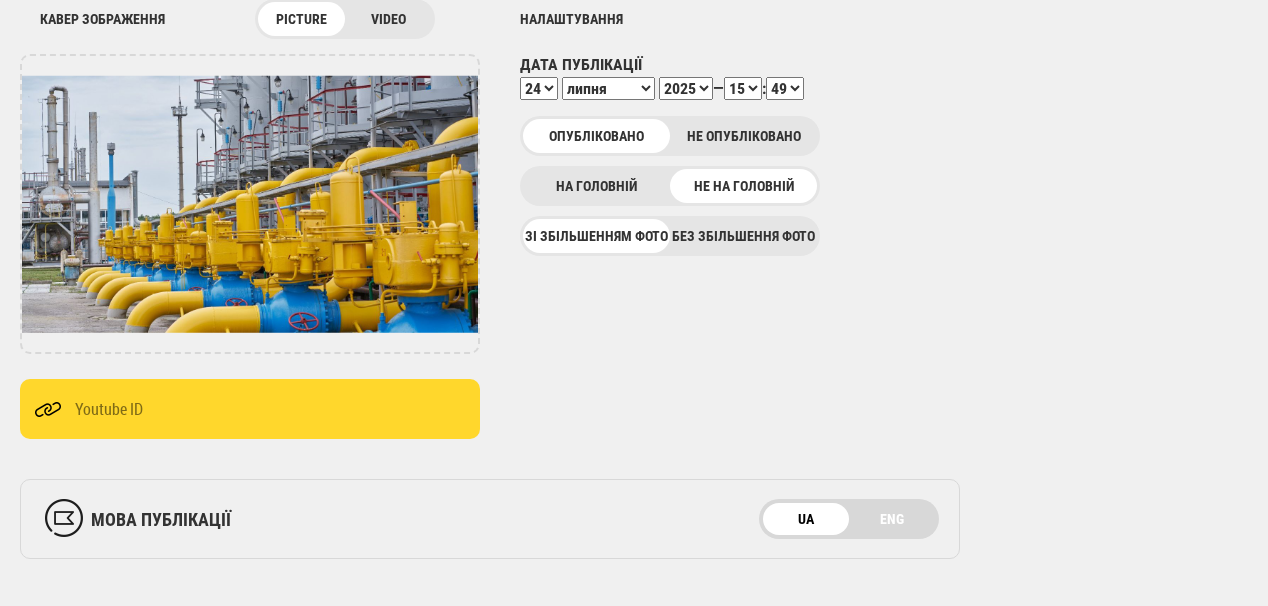 click on "00
01
02
03
04
05
06
07
08
09
10
11
12
13
14
15
16
17
18
19
20
21
22
23" at bounding box center [743, 88] 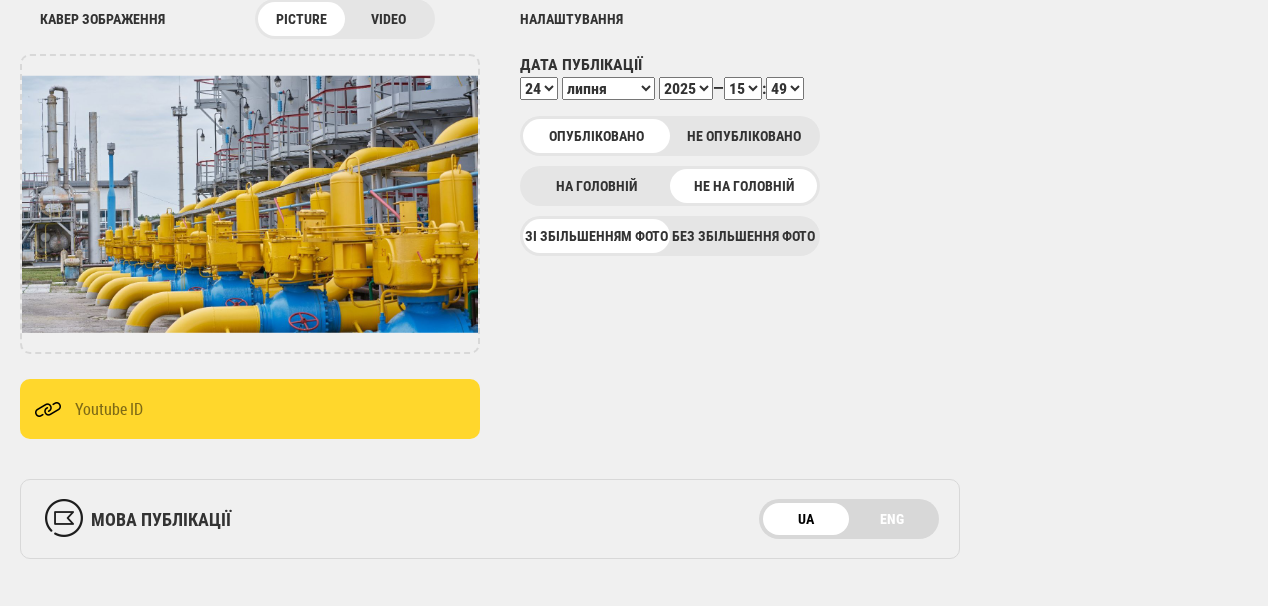 select on "10" 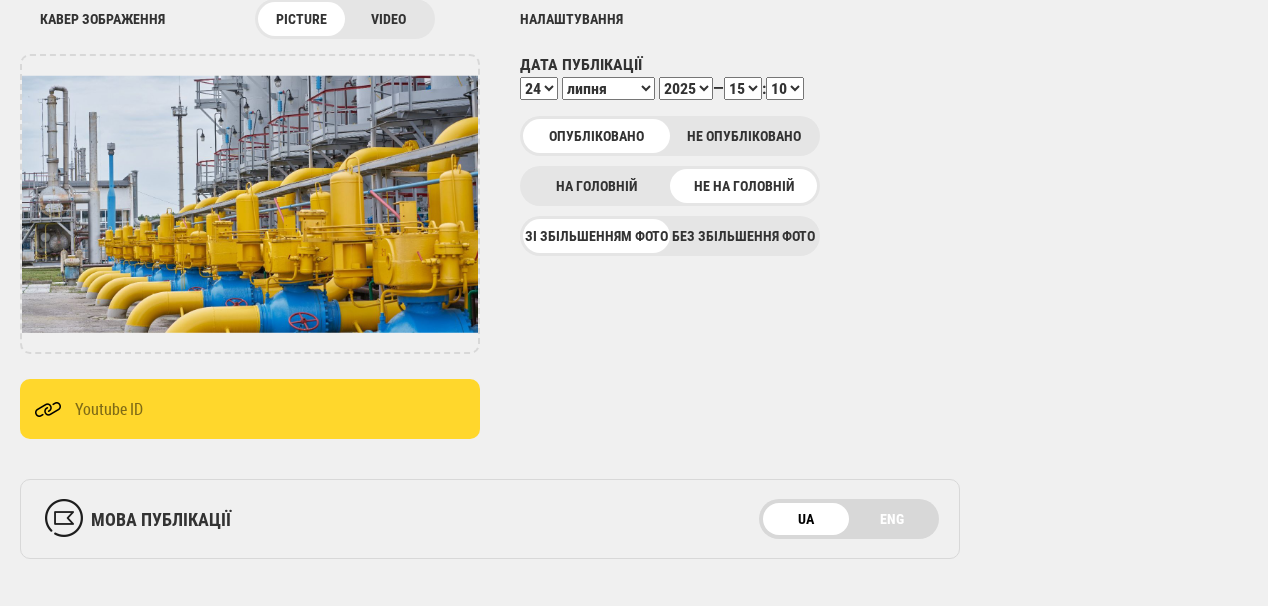 click on "00
01
02
03
04
05
06
07
08
09
10
11
12
13
14
15
16
17
18
19
20
21
22
23
24
25
26
27
28
29
30
31
32
33
34
35
36
37
38
39
40
41
42
43
44
45
46
47
48
49
50
51
52
53
54
55
56
57
58
59" at bounding box center [785, 88] 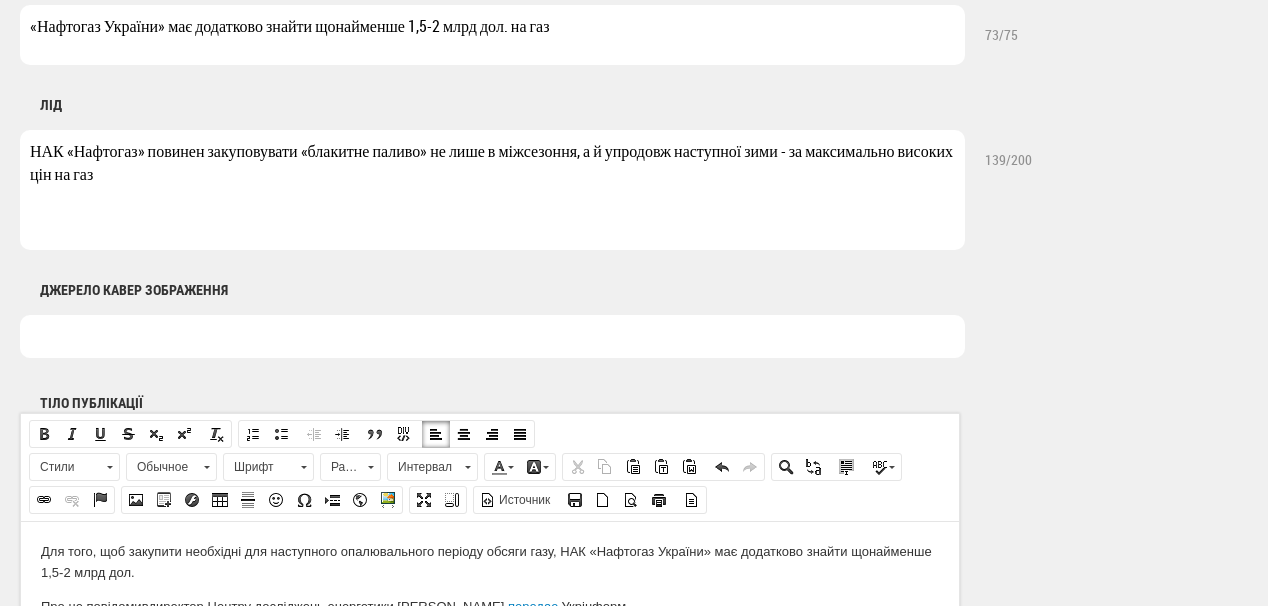 scroll, scrollTop: 915, scrollLeft: 0, axis: vertical 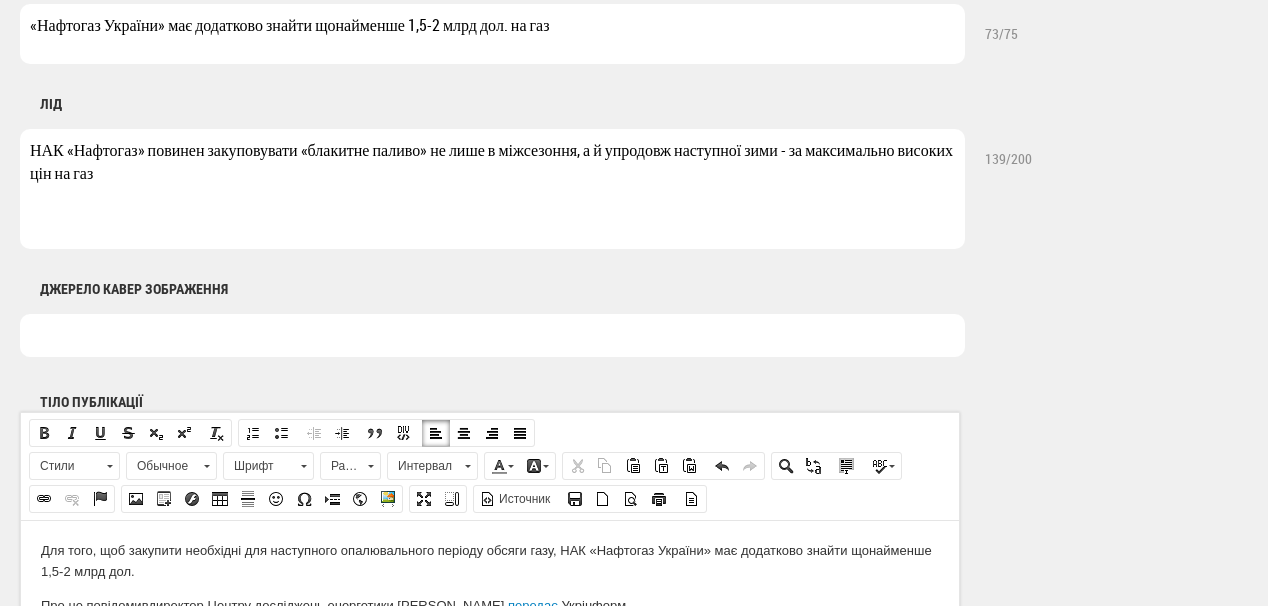 click at bounding box center [492, 335] 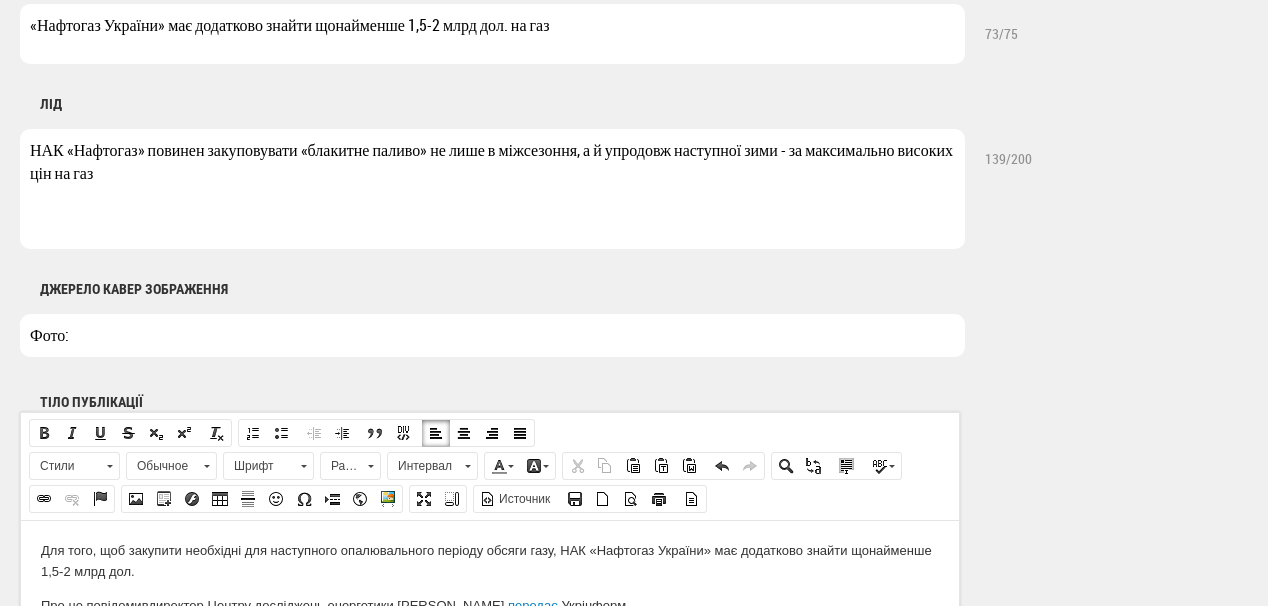 click on "Фото:" at bounding box center (492, 335) 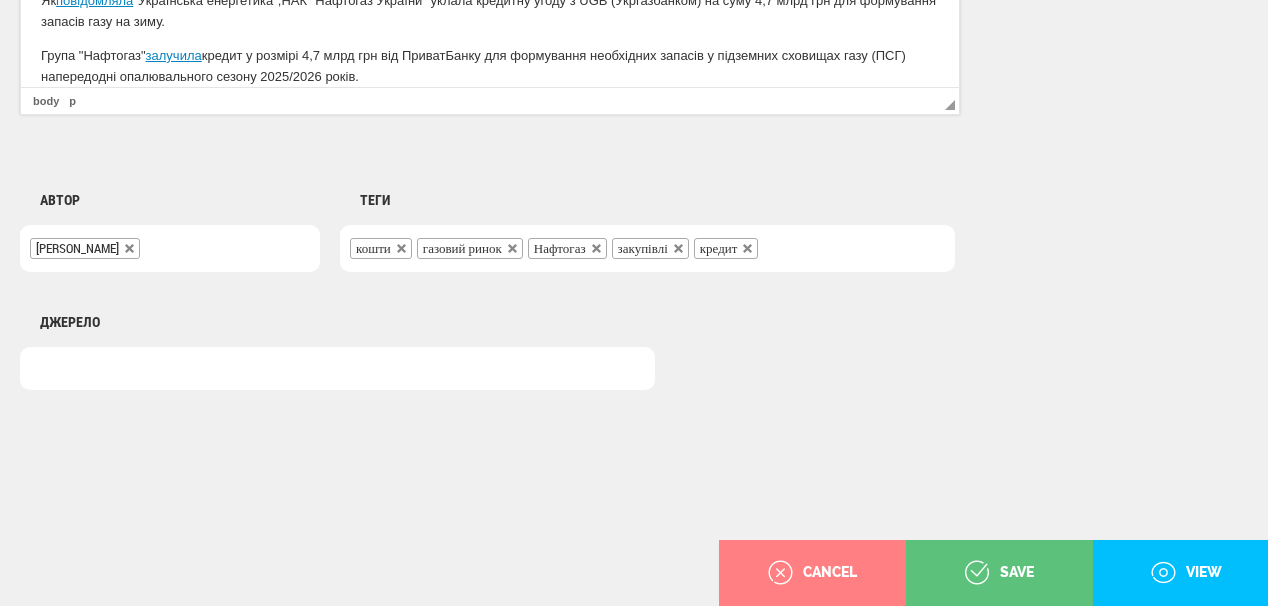 scroll, scrollTop: 1555, scrollLeft: 0, axis: vertical 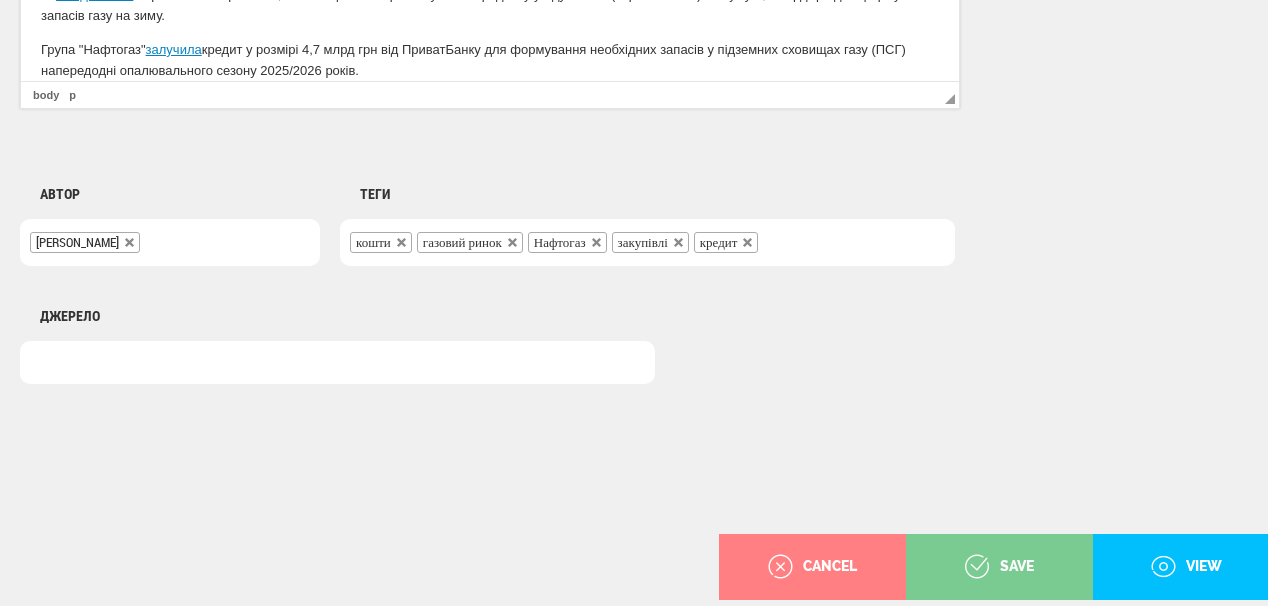 type on "Фото: Shutterstock" 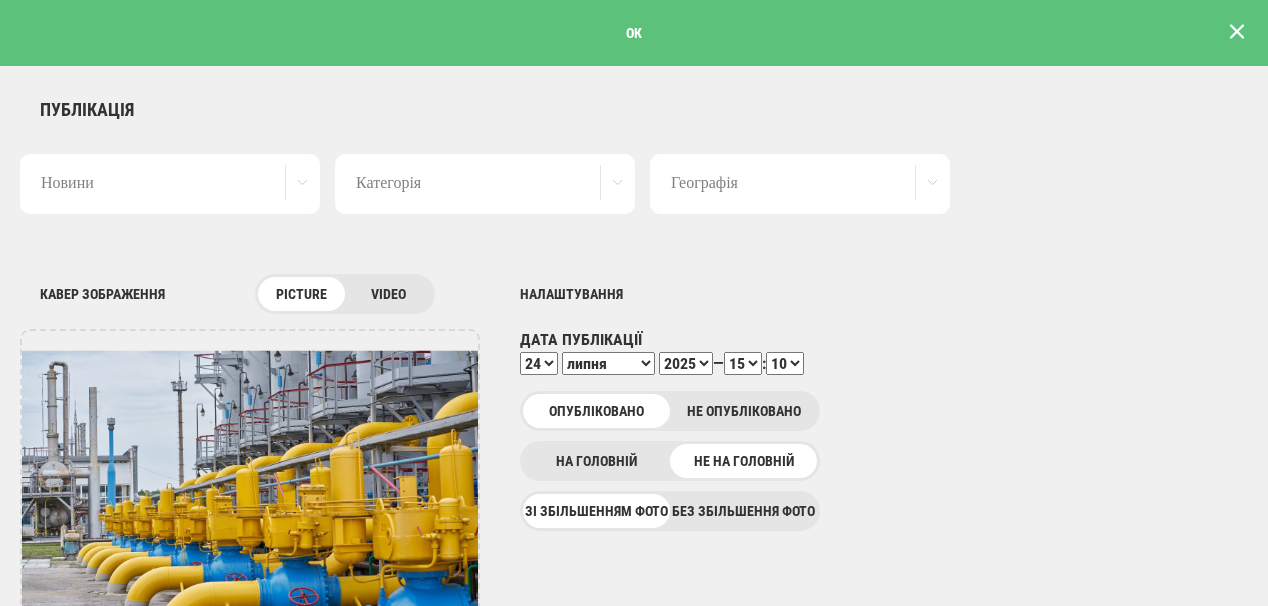 scroll, scrollTop: 0, scrollLeft: 0, axis: both 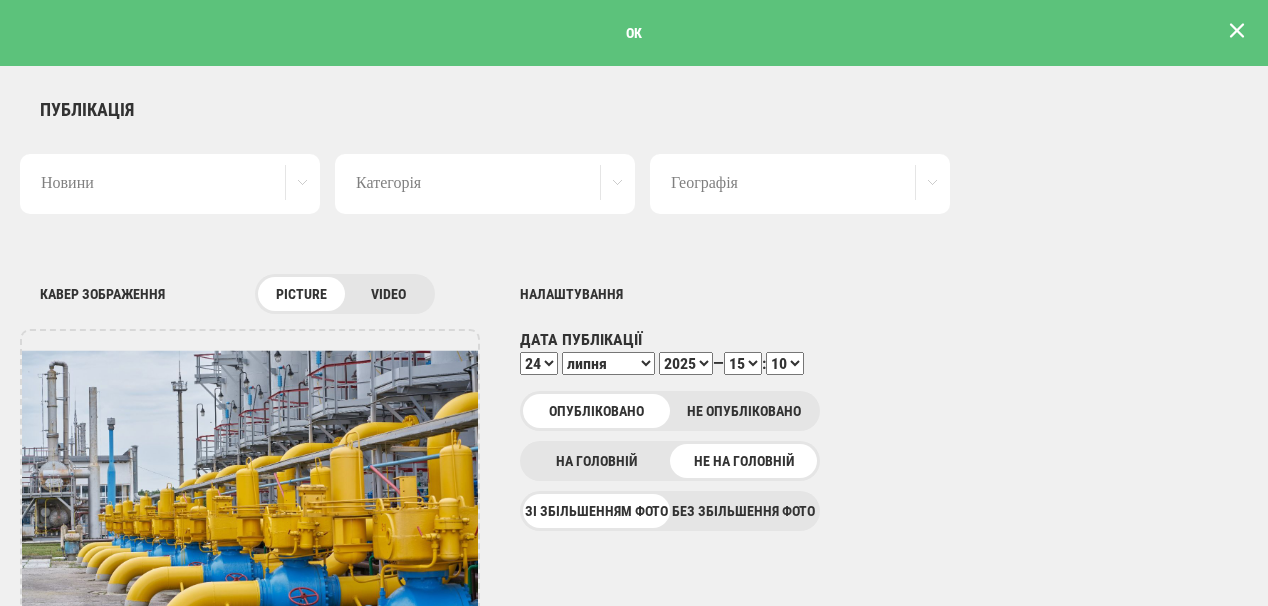 click at bounding box center [1237, 31] 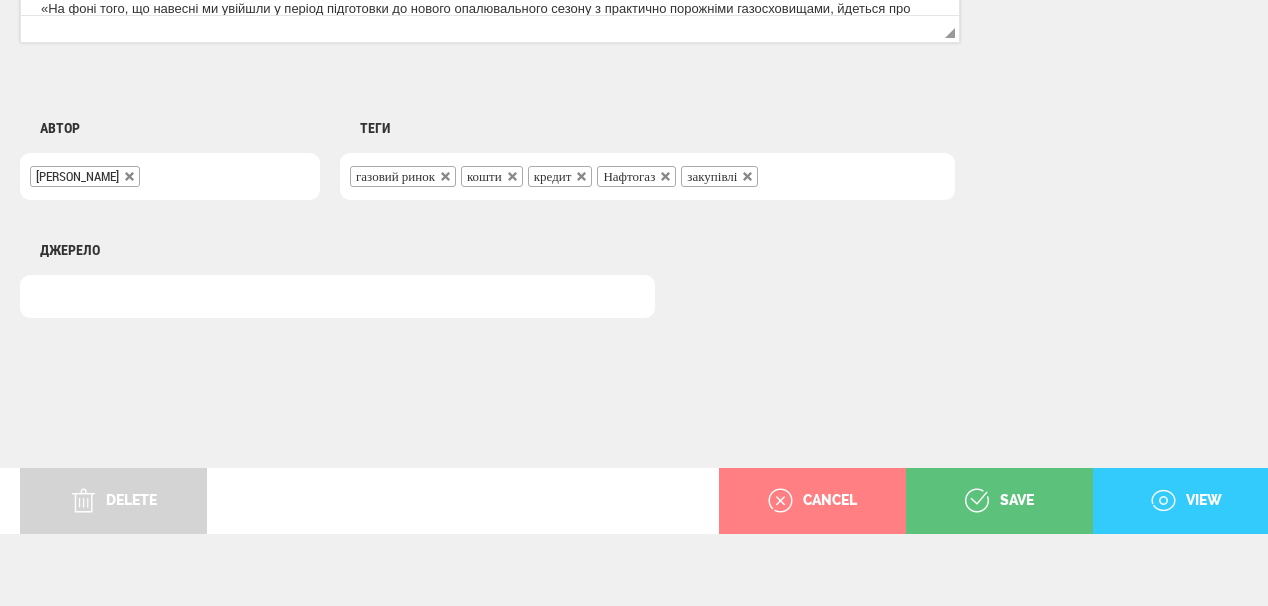 scroll, scrollTop: 1625, scrollLeft: 0, axis: vertical 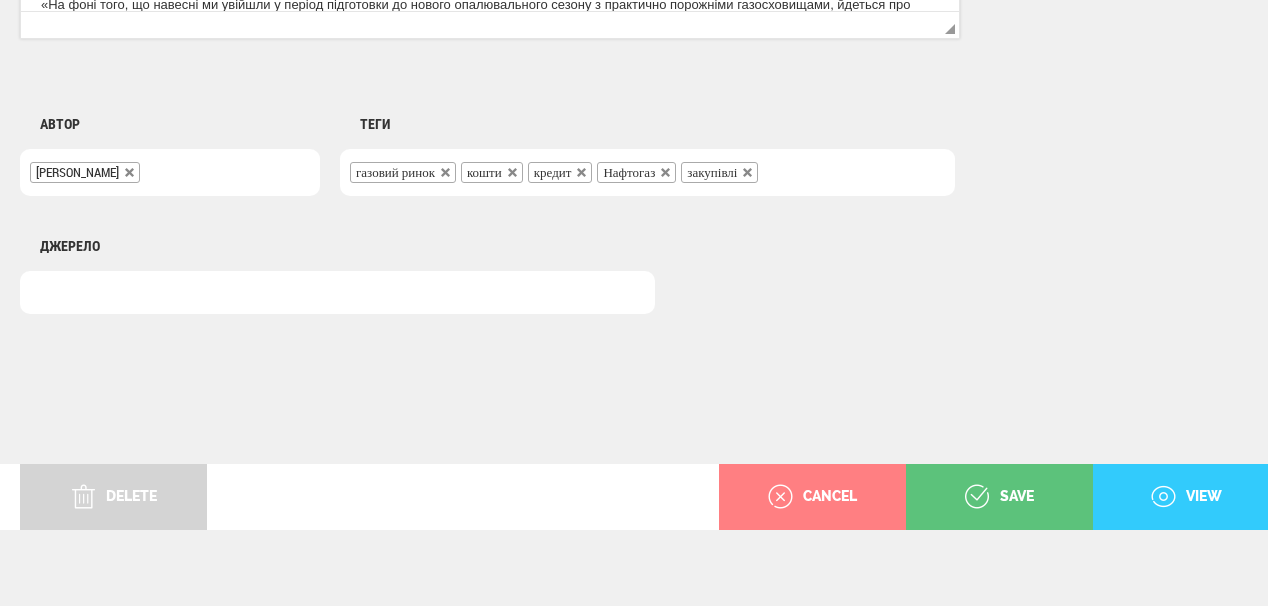click on "view" at bounding box center (1186, 497) 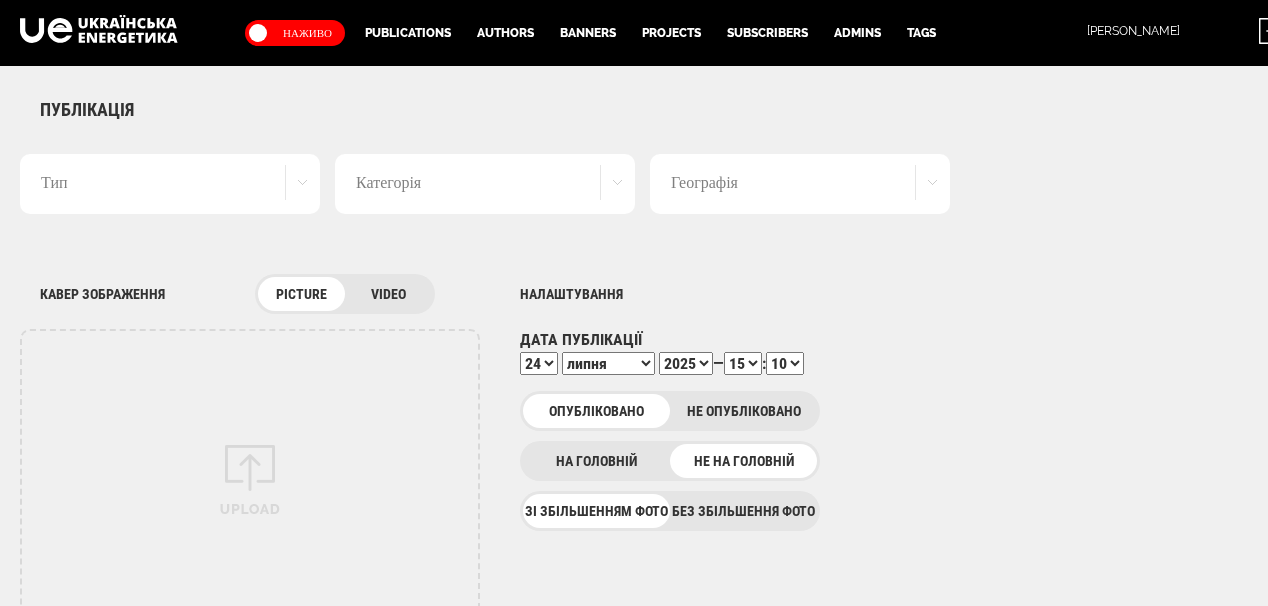 select on "15" 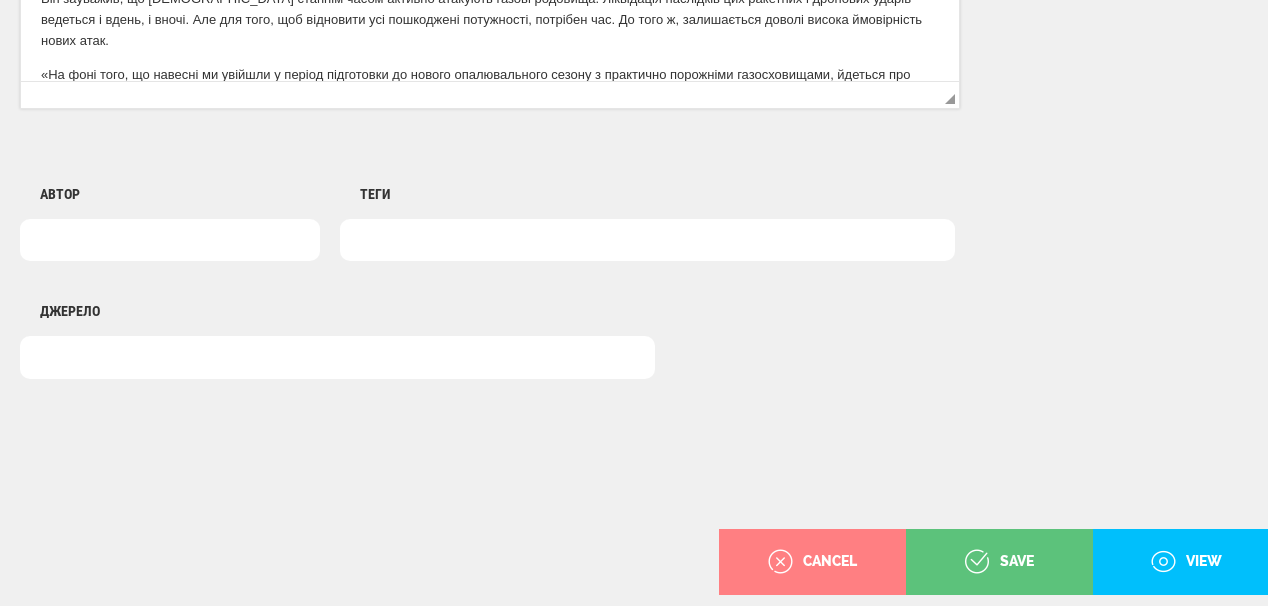 scroll, scrollTop: 0, scrollLeft: 0, axis: both 